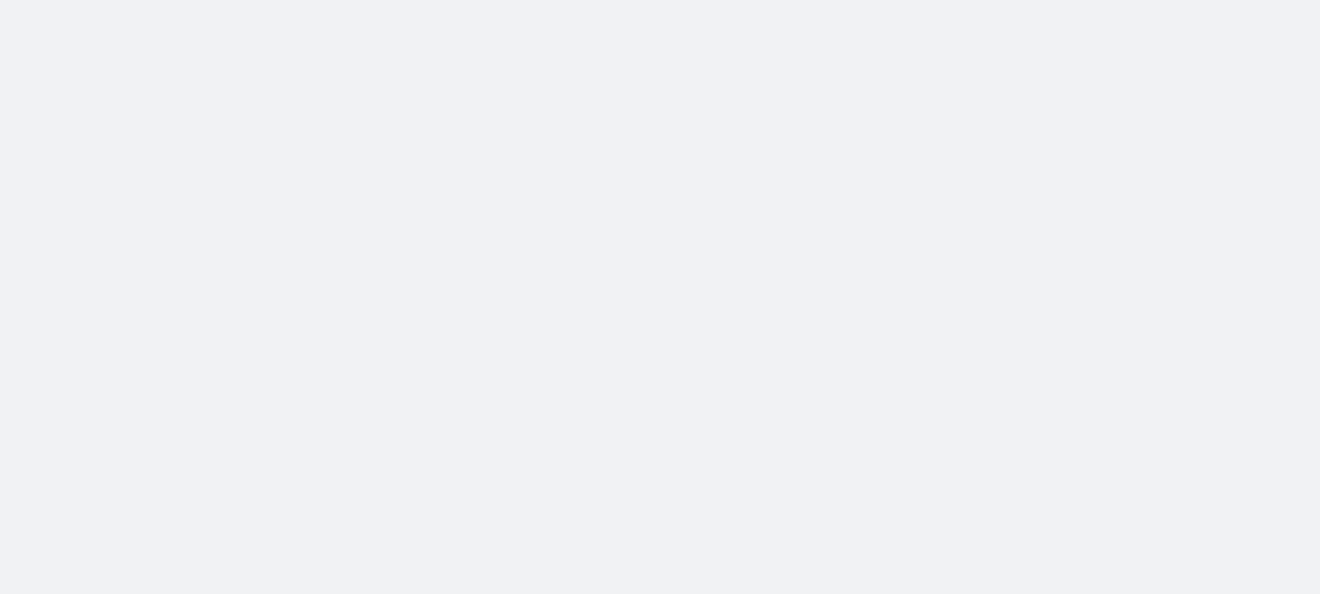 scroll, scrollTop: 0, scrollLeft: 0, axis: both 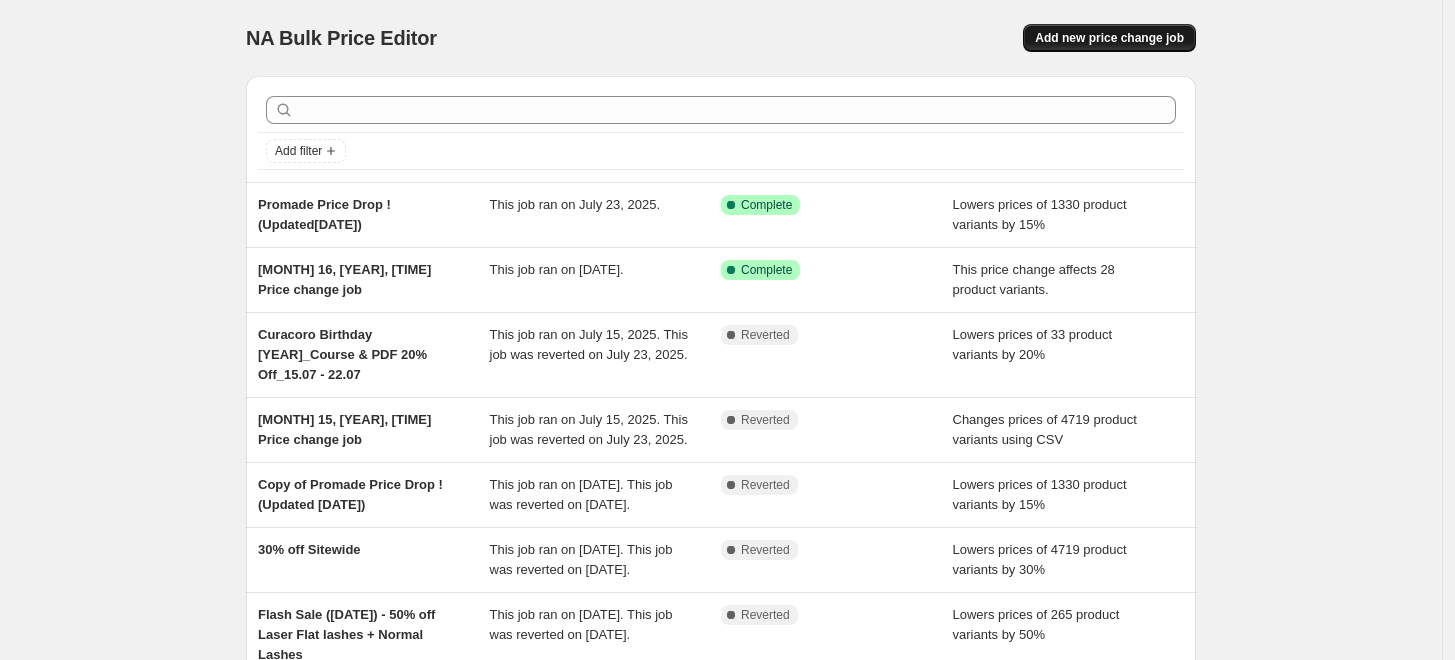 click on "Add new price change job" at bounding box center [1109, 38] 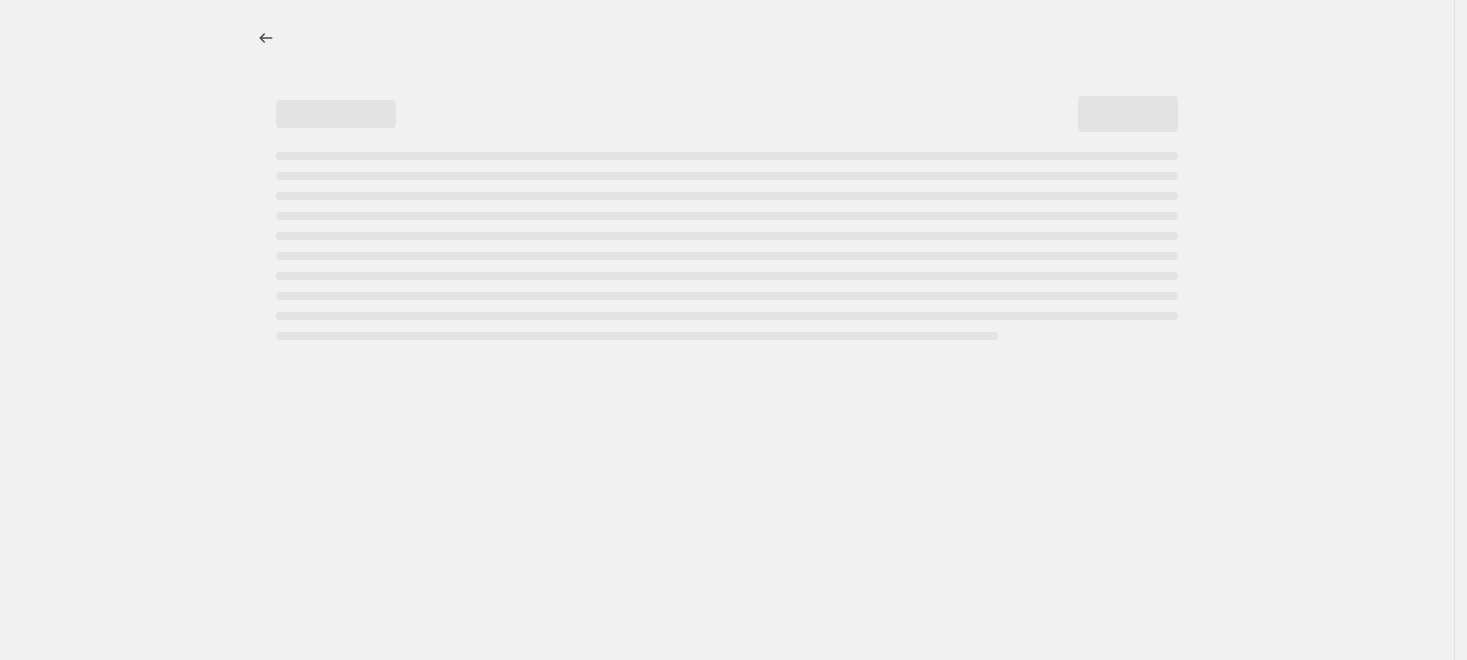 select on "percentage" 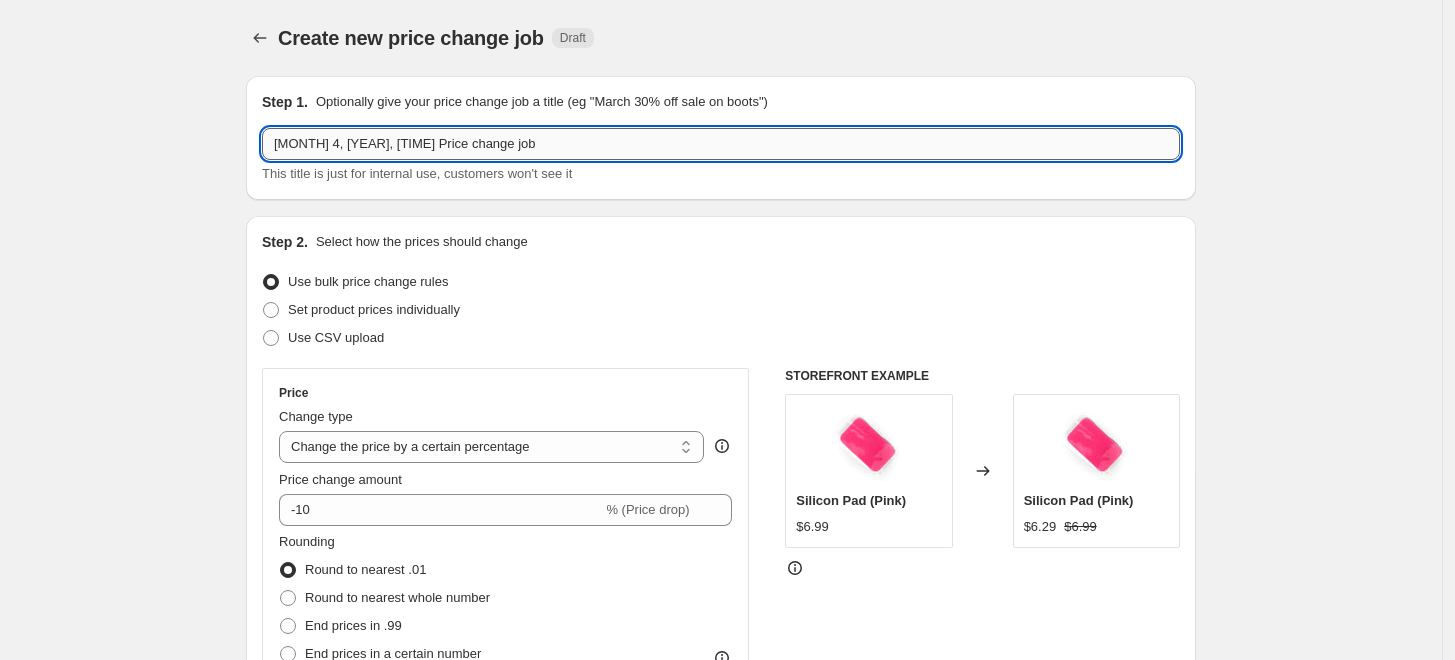 click on "[MONTH] 4, [YEAR], [TIME] Price change job" at bounding box center (721, 144) 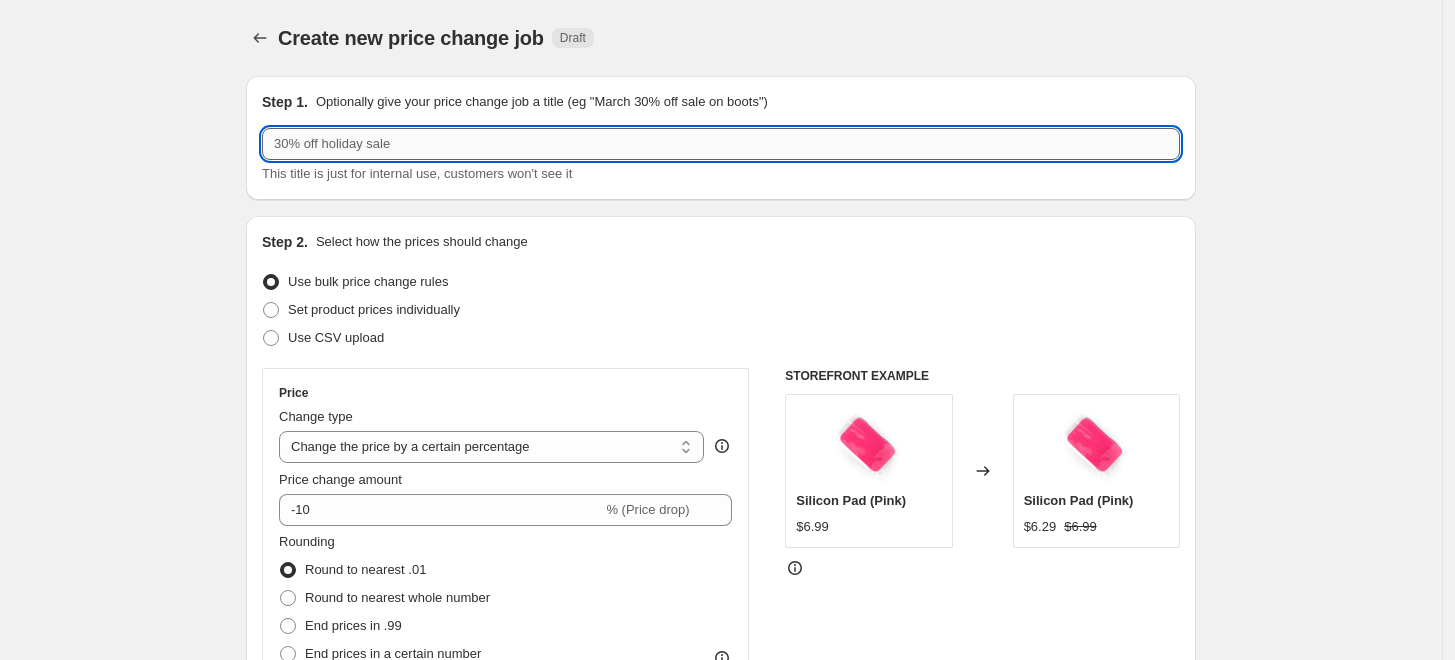 paste on "Flash Sale  Lash and Brow Lift: Prolong, Bronsun Thuya, [LAST]: 20% off" 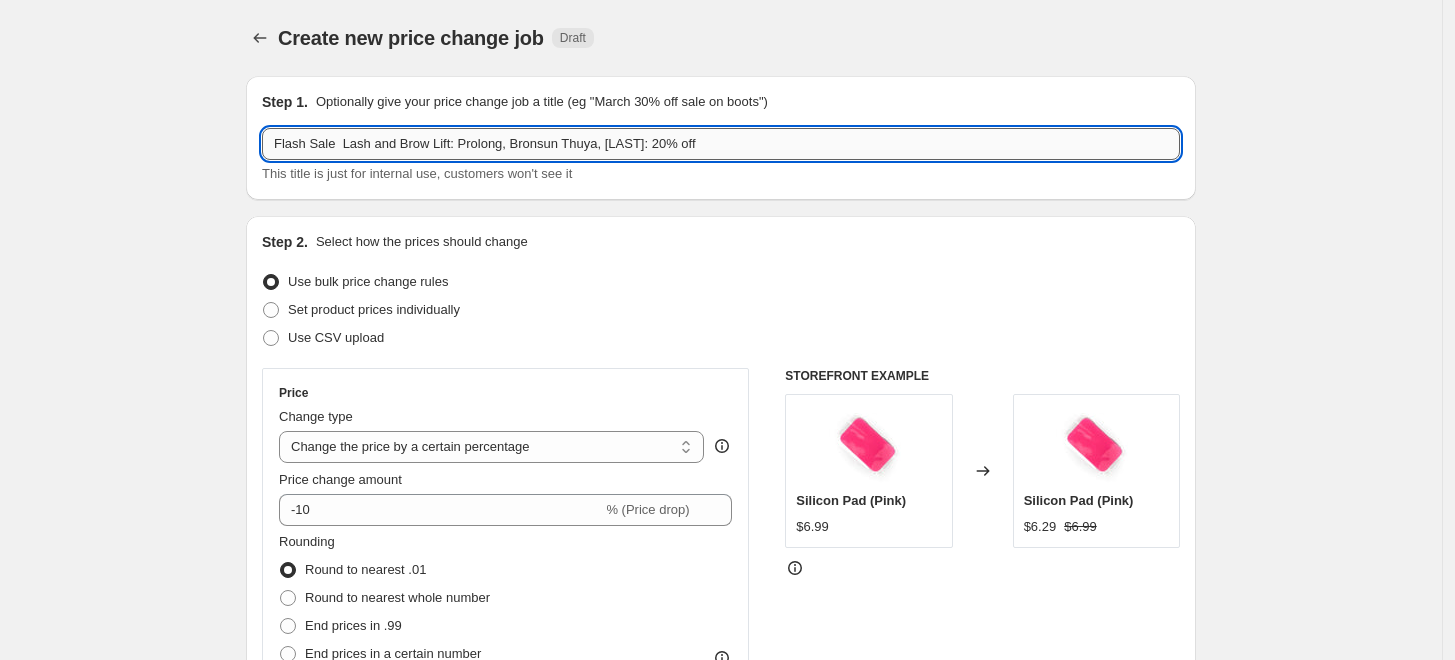 click on "Flash Sale  Lash and Brow Lift: Prolong, Bronsun Thuya, [LAST]: 20% off" at bounding box center (721, 144) 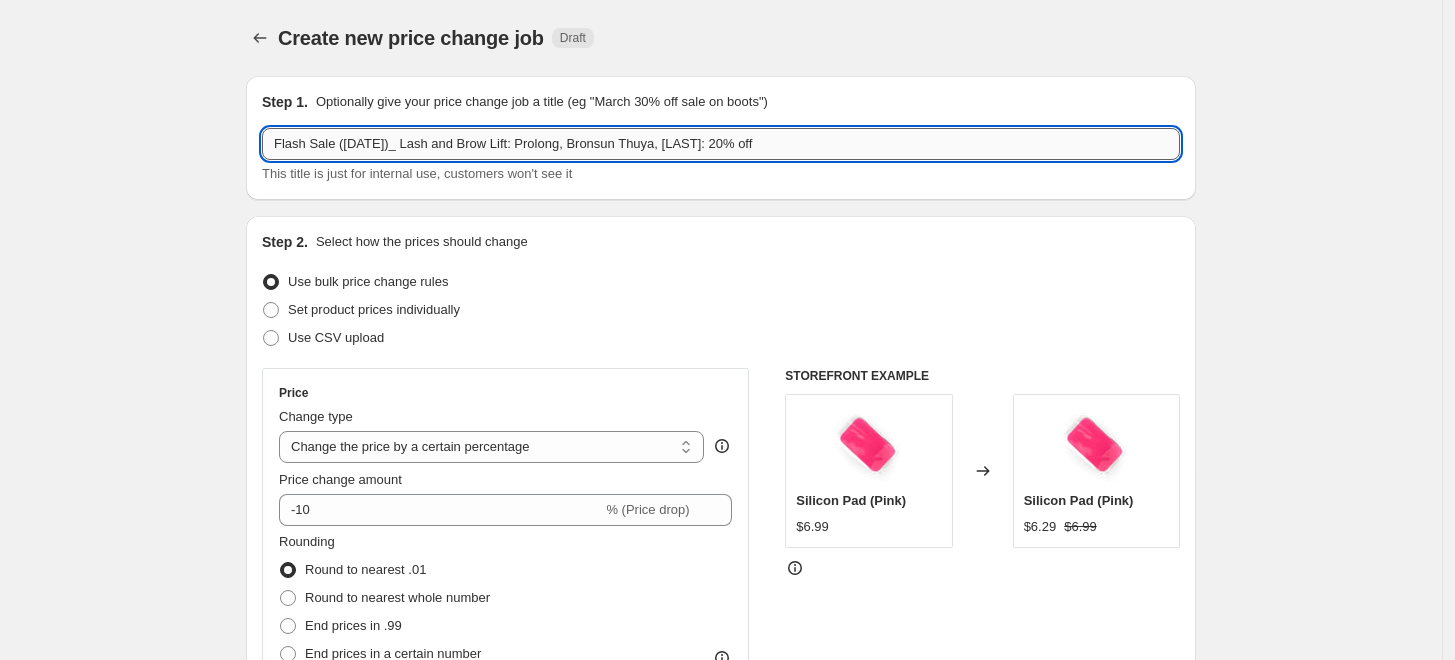 click on "Flash Sale ([DATE])_ Lash and Brow Lift: Prolong, Bronsun Thuya, [LAST]: 20% off" at bounding box center [721, 144] 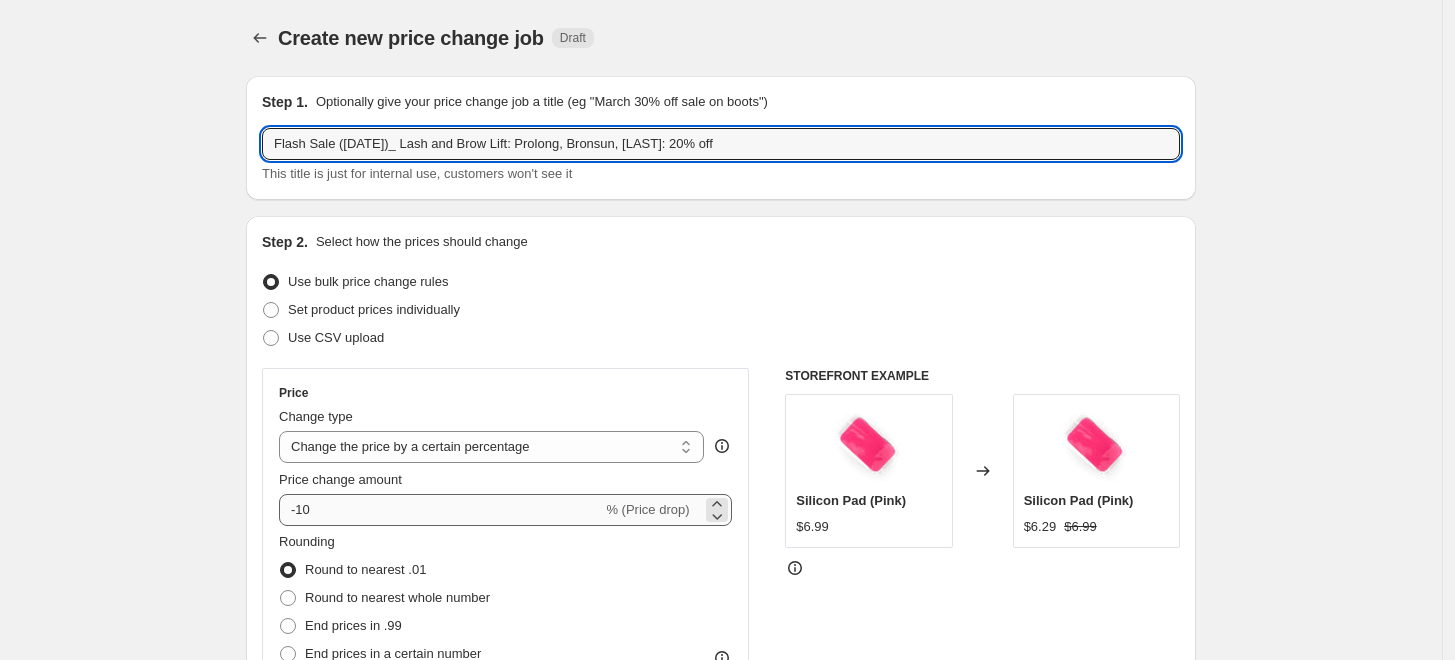 type on "Flash Sale ([DATE])_ Lash and Brow Lift: Prolong, Bronsun, [LAST]: 20% off" 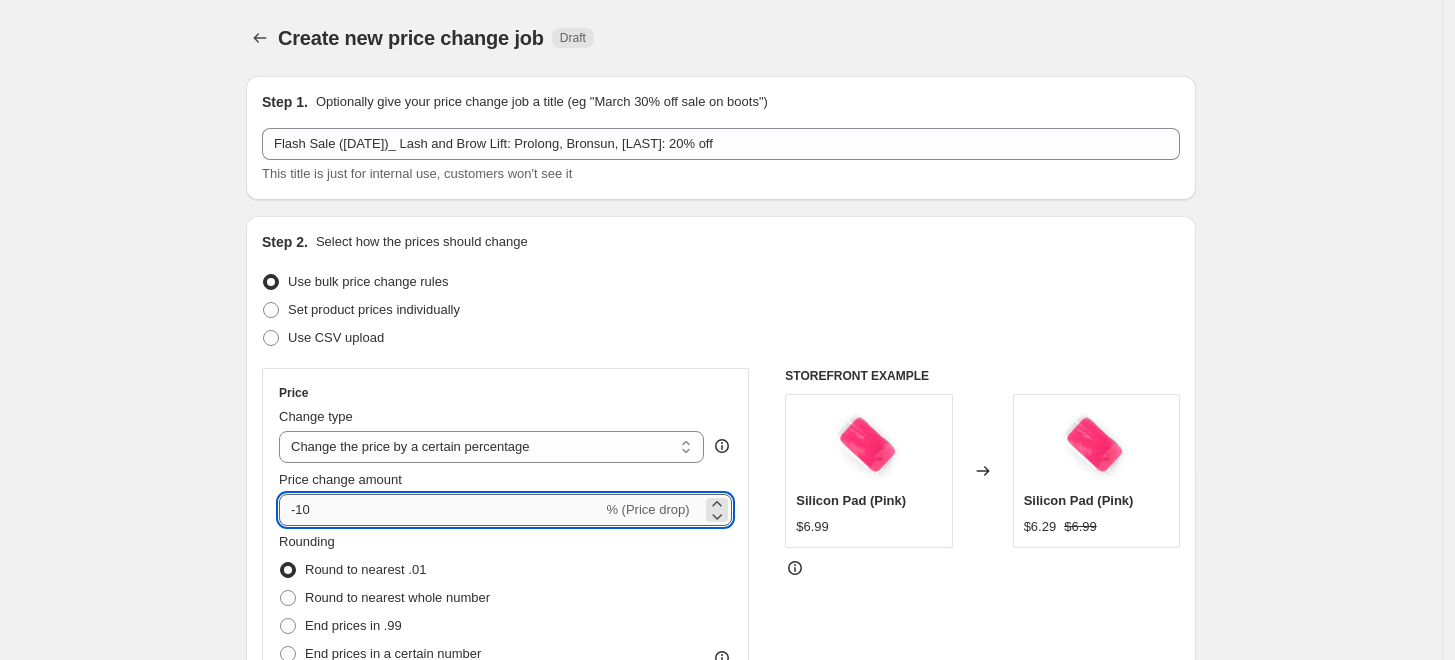 click on "-10" at bounding box center [440, 510] 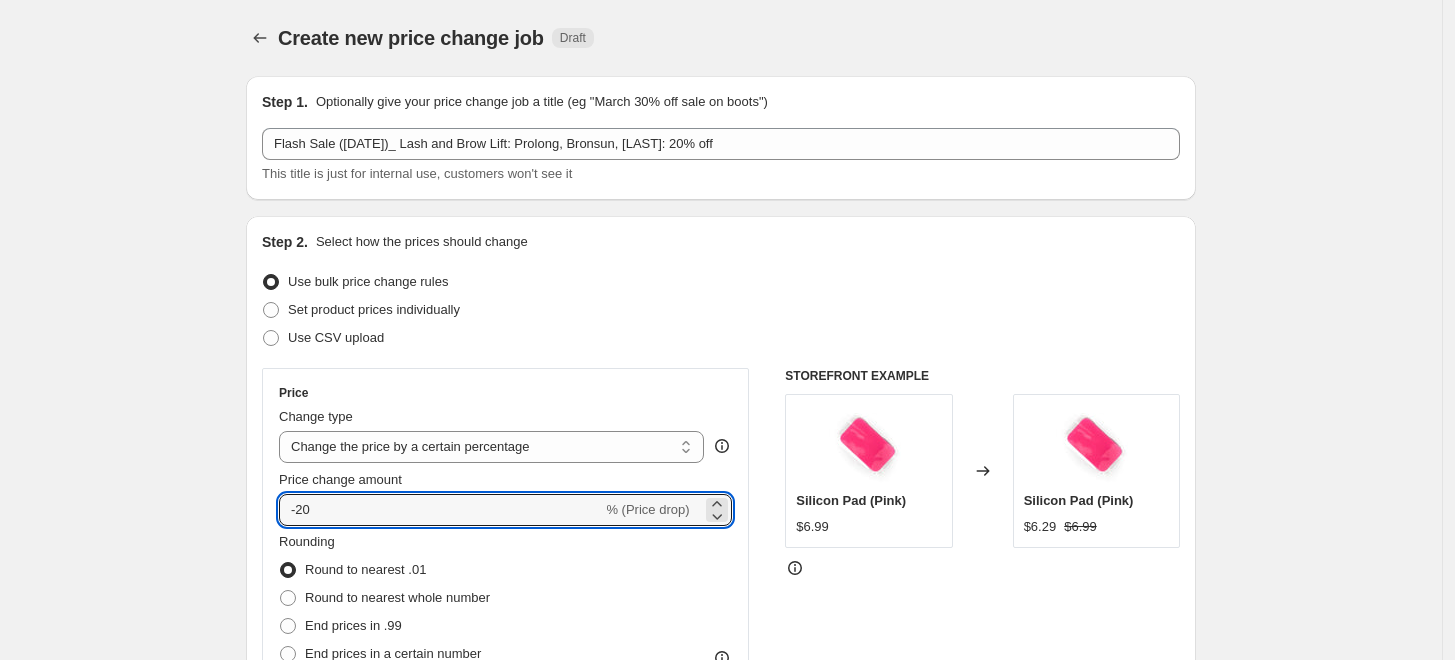 type on "-20" 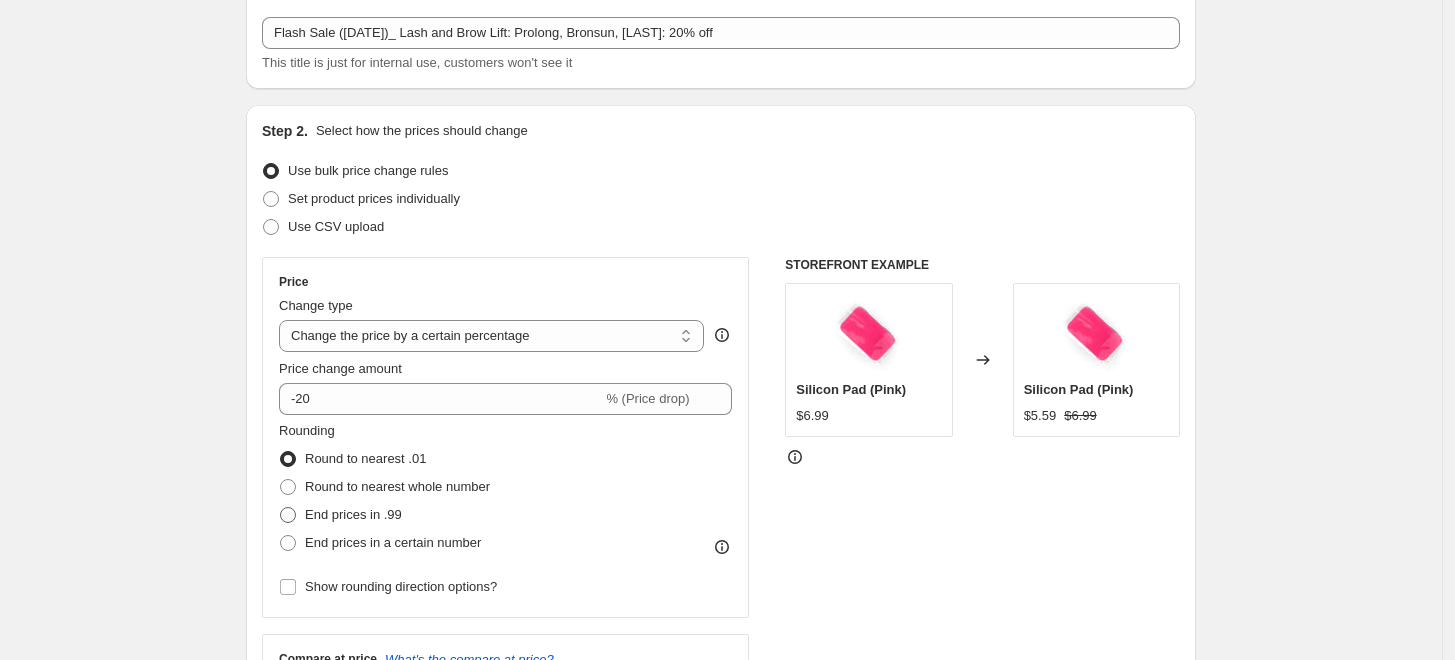 scroll, scrollTop: 666, scrollLeft: 0, axis: vertical 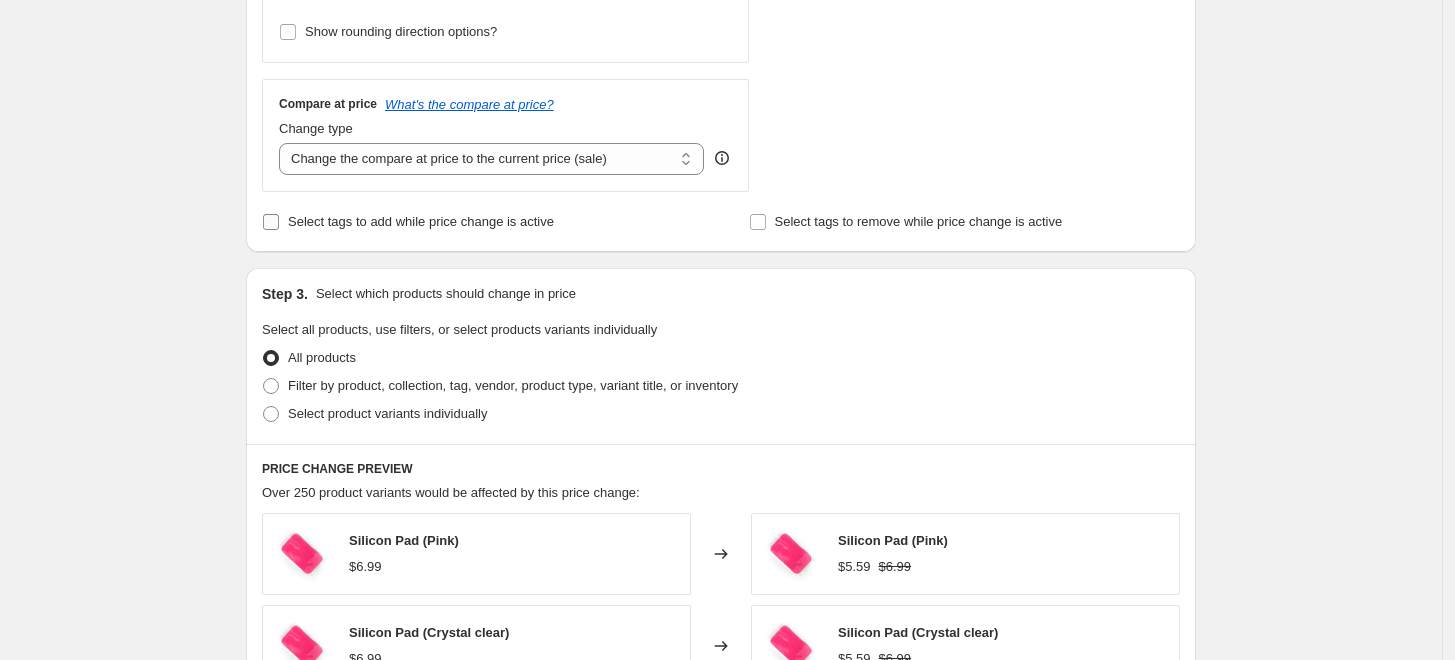 click on "Select tags to add while price change is active" at bounding box center (421, 221) 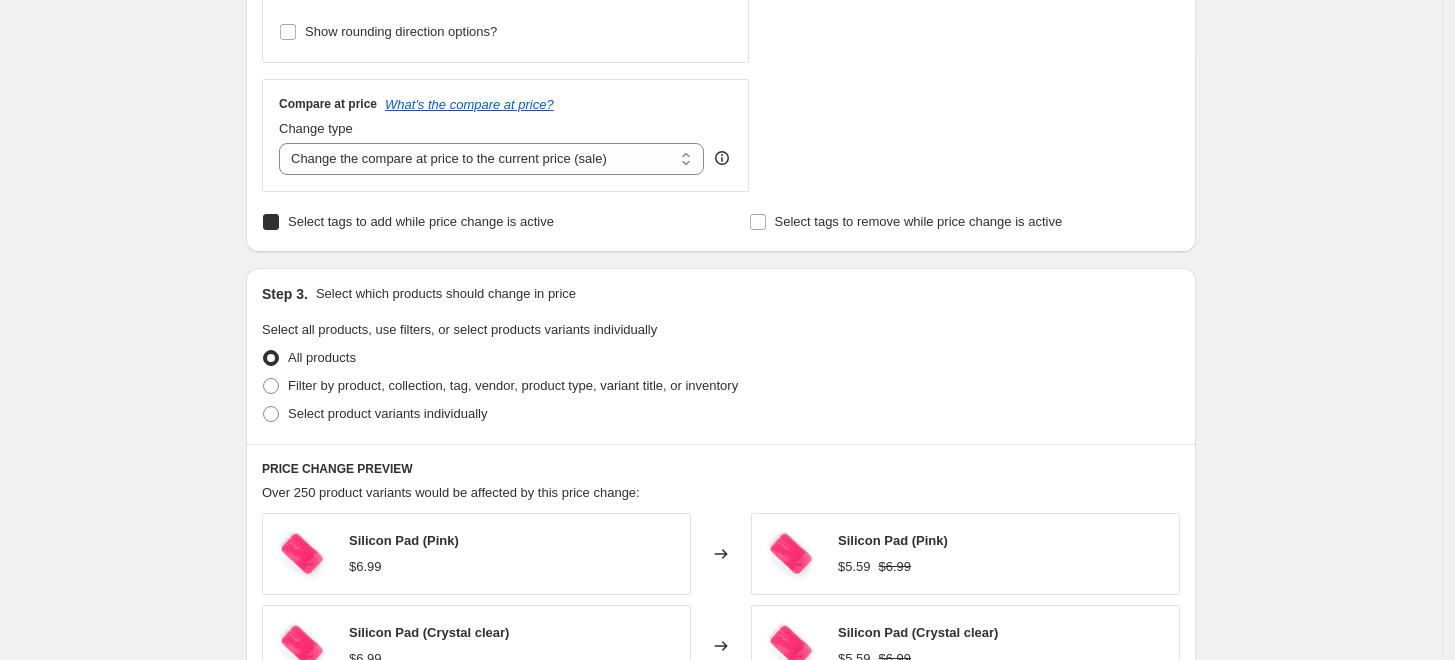 checkbox on "true" 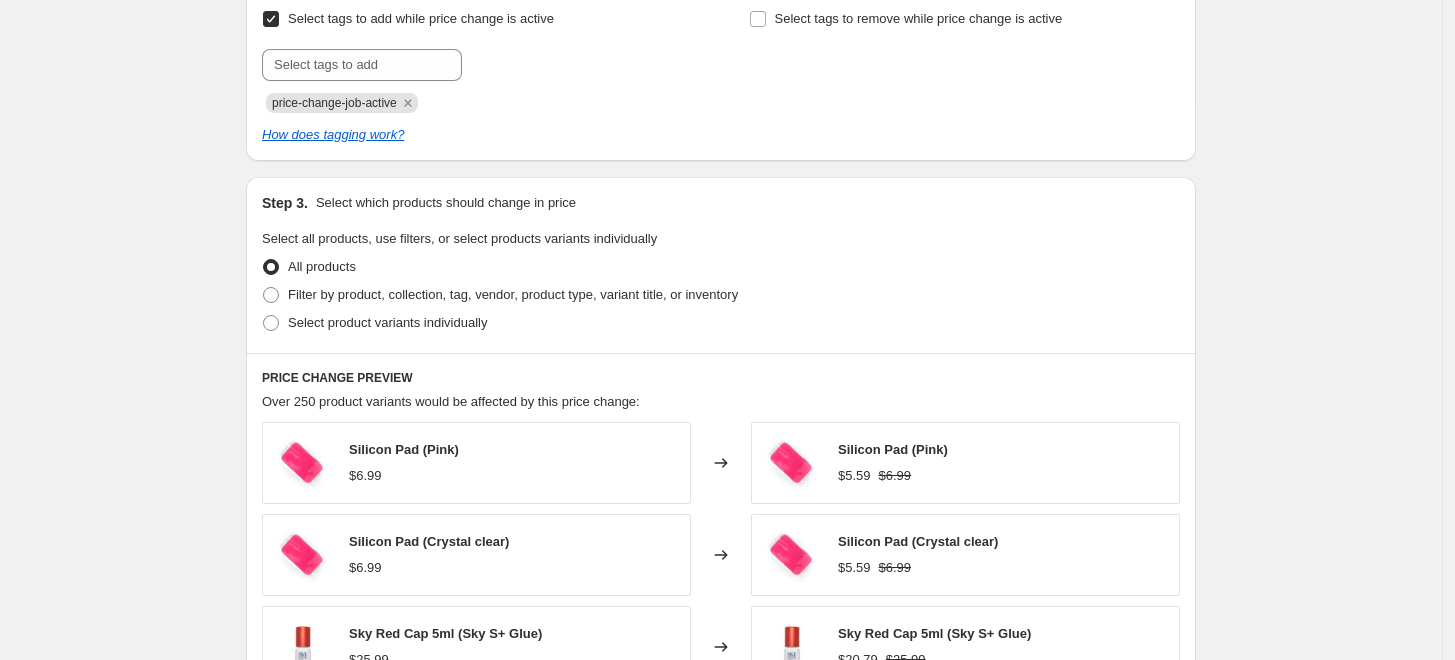 scroll, scrollTop: 888, scrollLeft: 0, axis: vertical 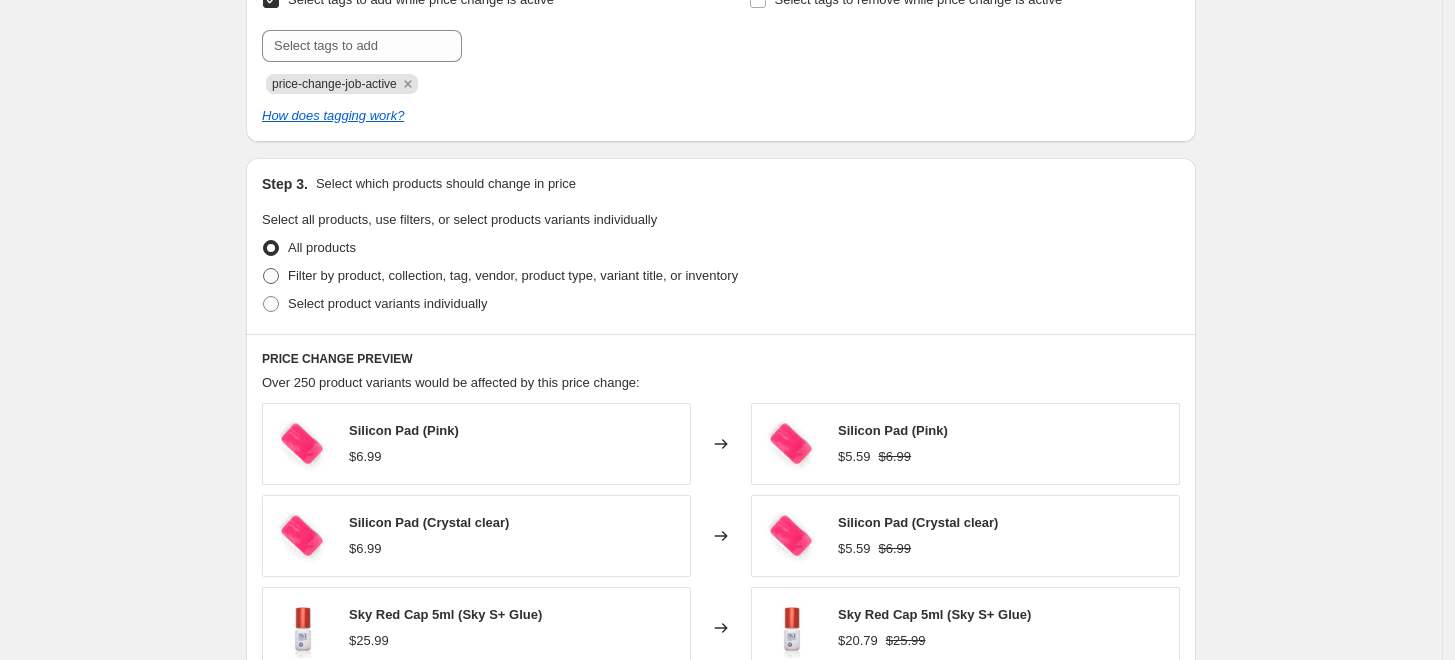 click on "Filter by product, collection, tag, vendor, product type, variant title, or inventory" at bounding box center [513, 275] 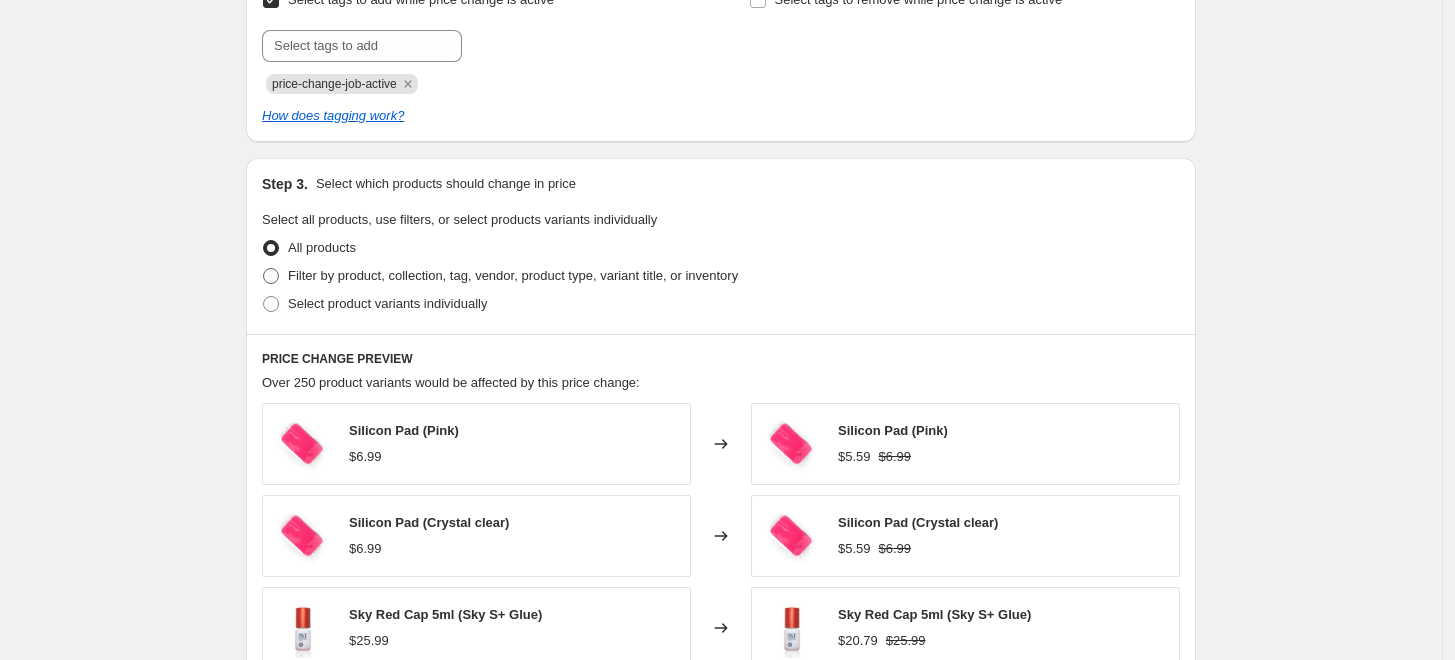 radio on "true" 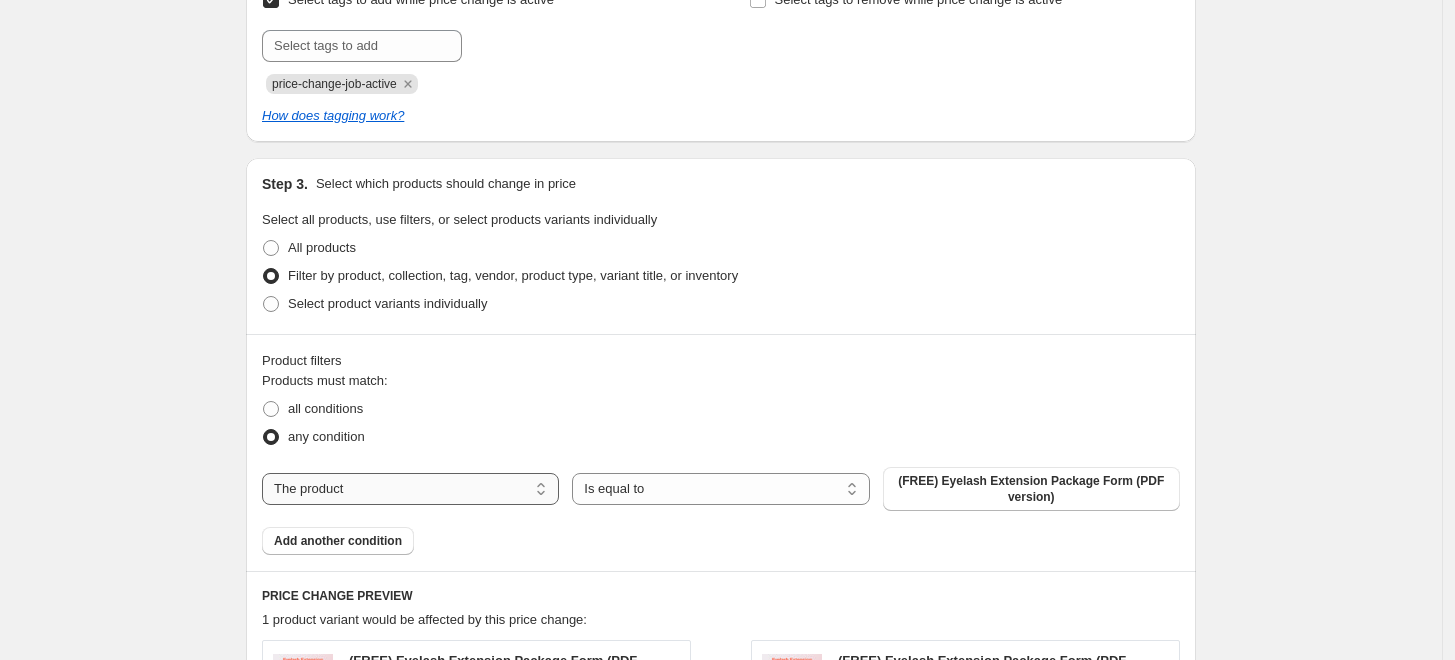click on "The product The product's collection The product's tag The product's vendor The product's type The product's status The variant's title Inventory quantity" at bounding box center (410, 489) 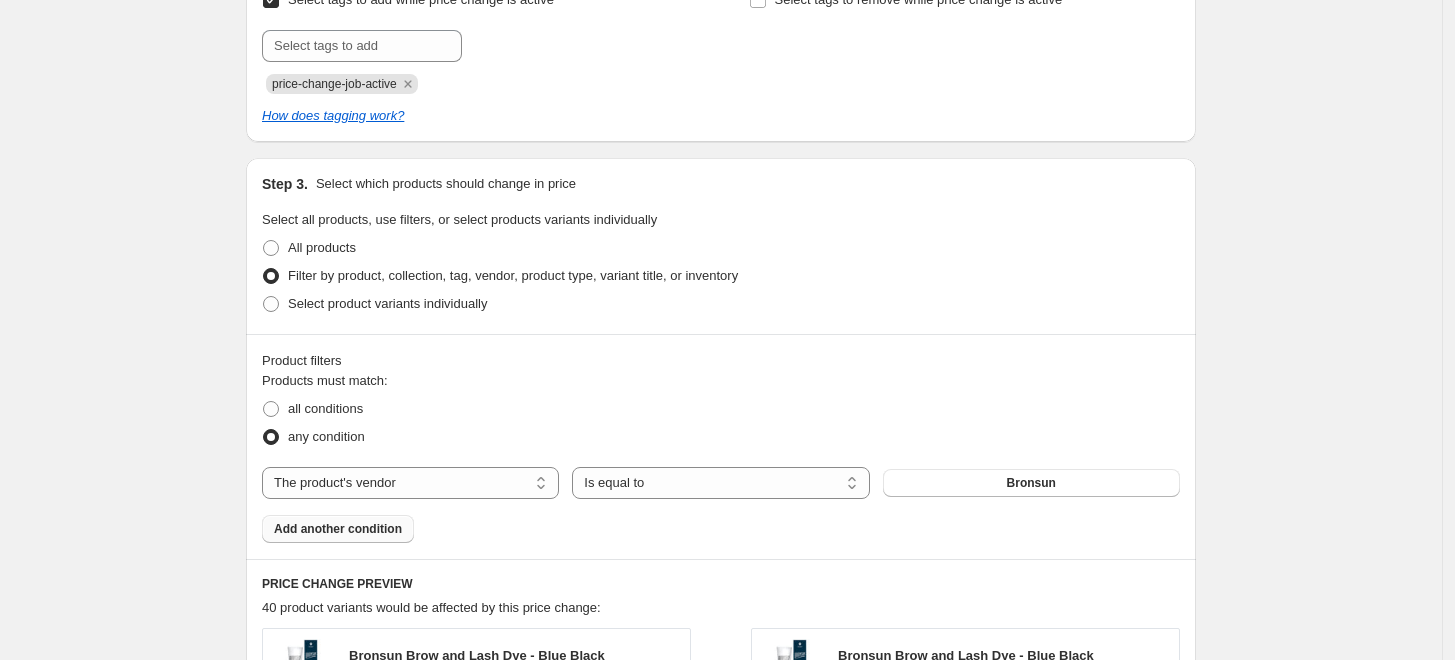 click on "Add another condition" at bounding box center [338, 529] 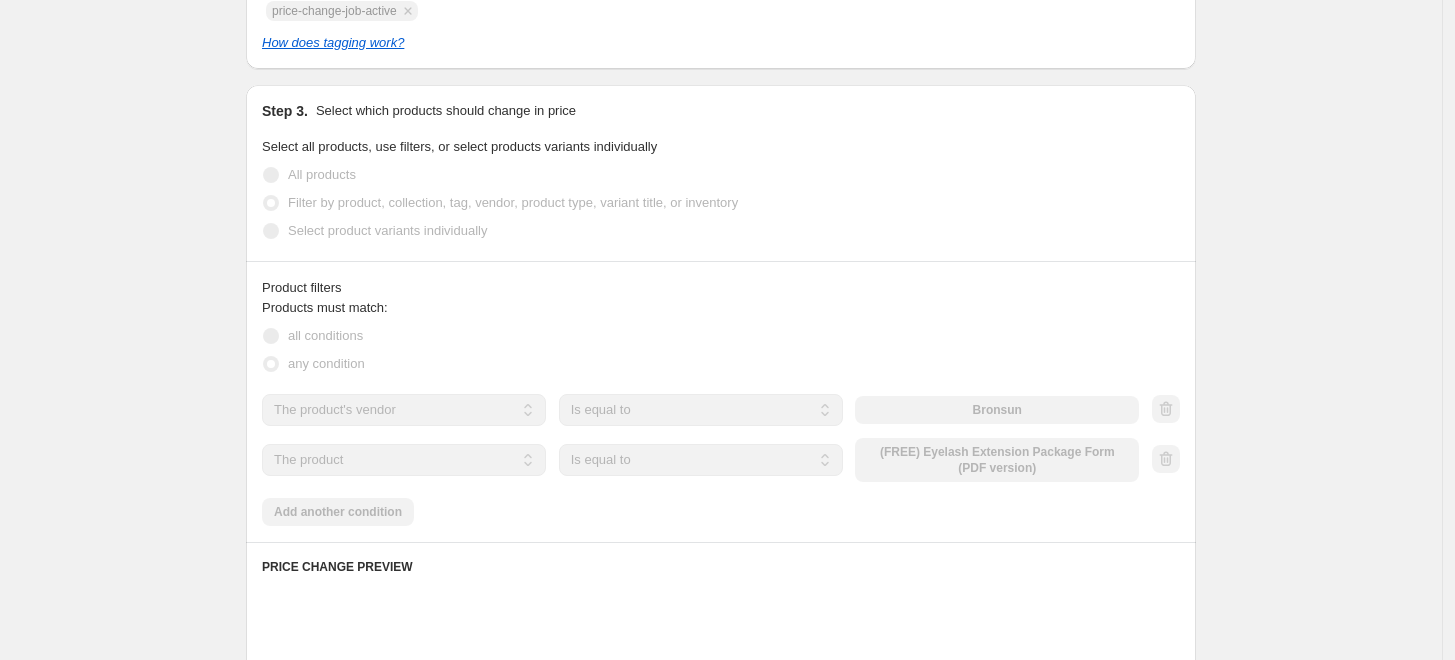 scroll, scrollTop: 1000, scrollLeft: 0, axis: vertical 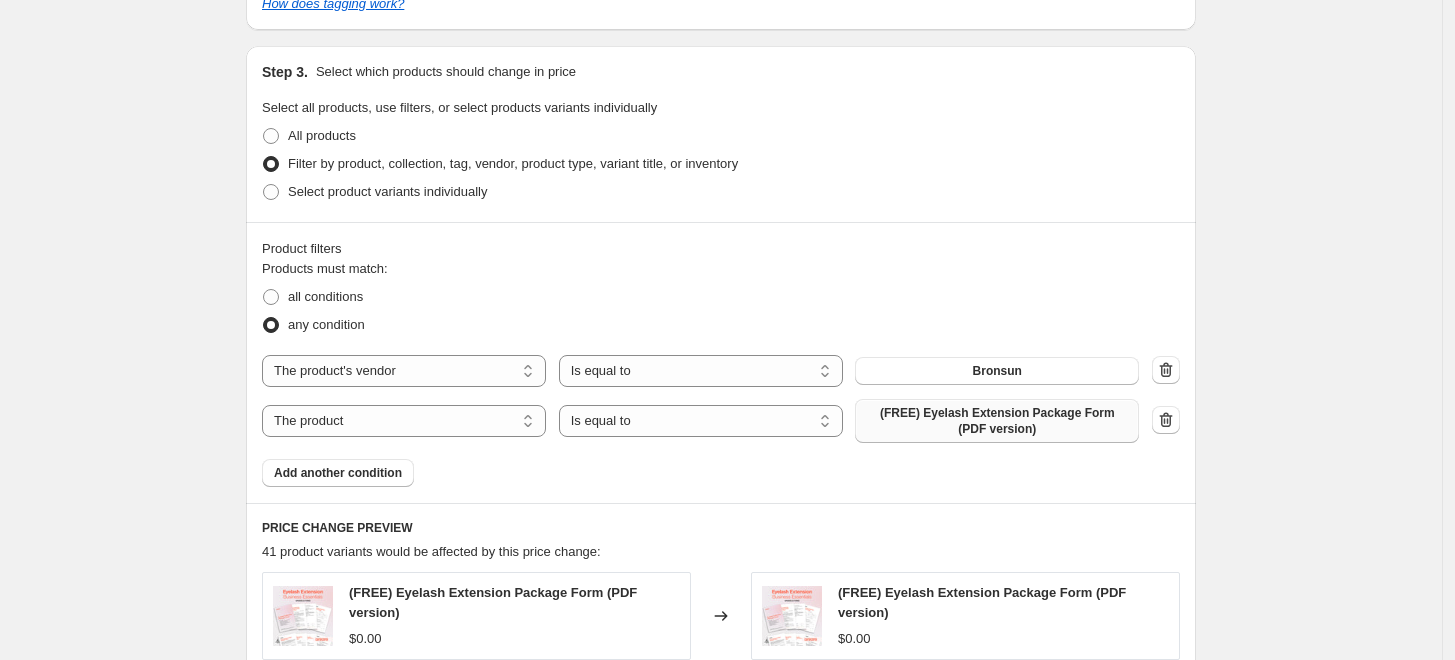 click on "(FREE) Eyelash Extension Package Form (PDF version)" at bounding box center (997, 421) 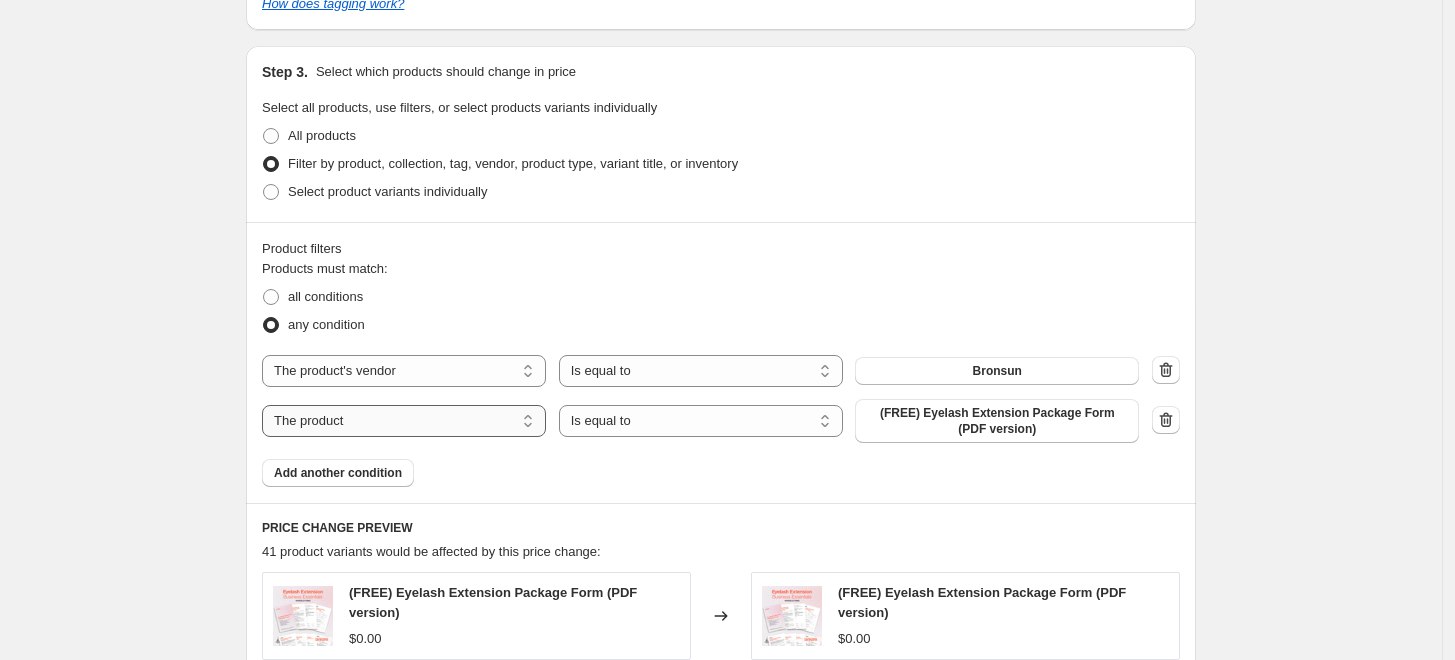 click on "The product The product's collection The product's tag The product's vendor The product's type The product's status The variant's title Inventory quantity" at bounding box center (404, 421) 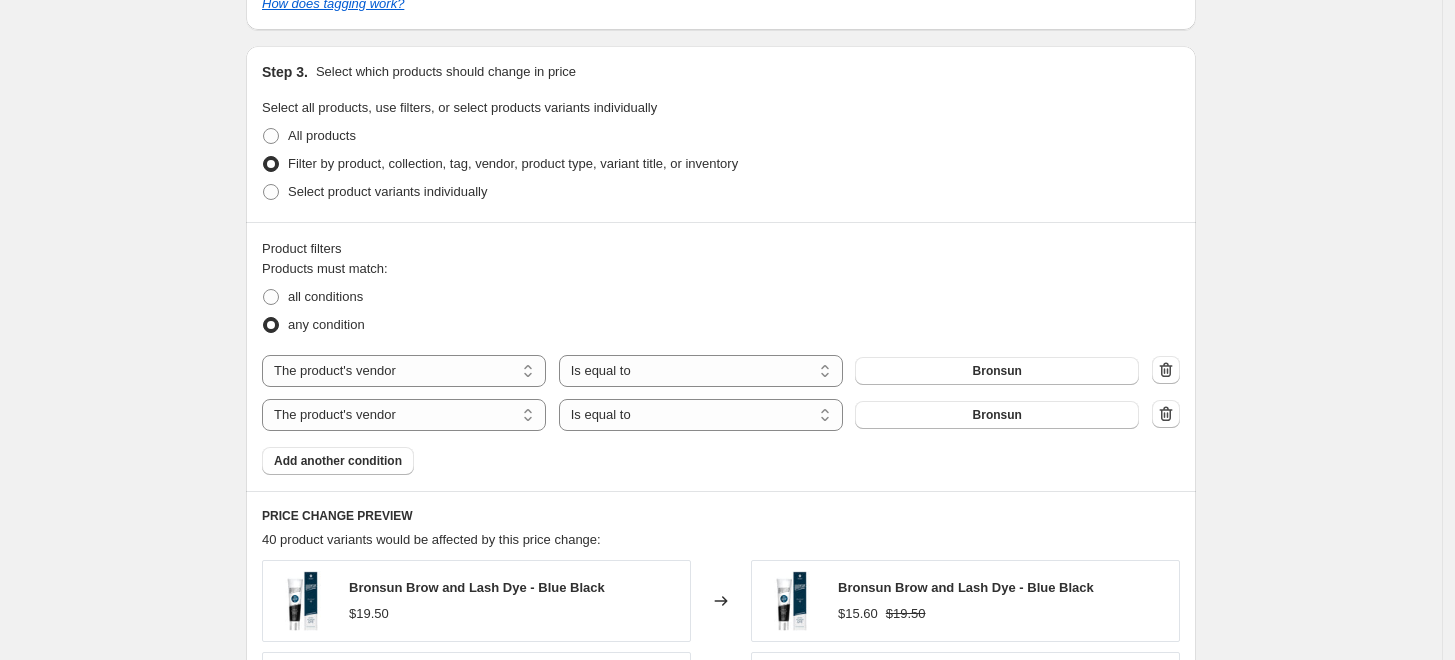 click on "Bronsun" at bounding box center (997, 415) 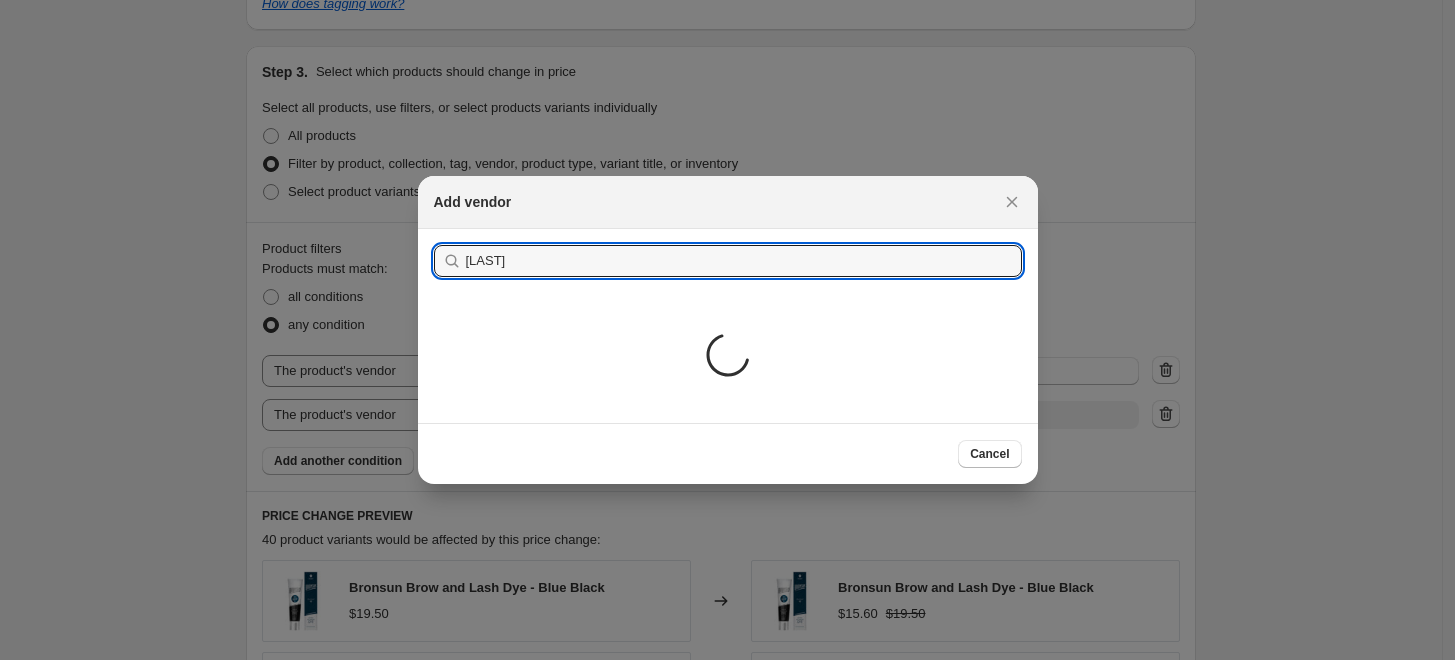 type on "[LAST]" 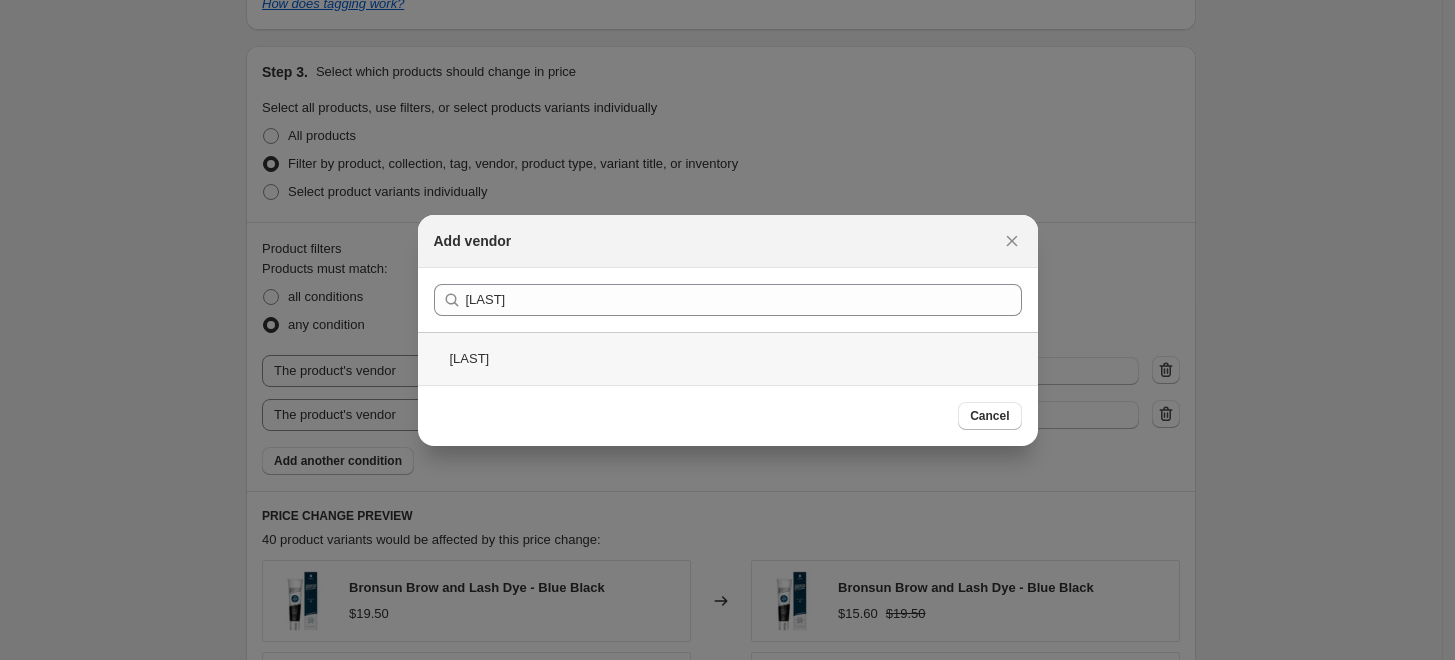 click on "[LAST]" at bounding box center (728, 358) 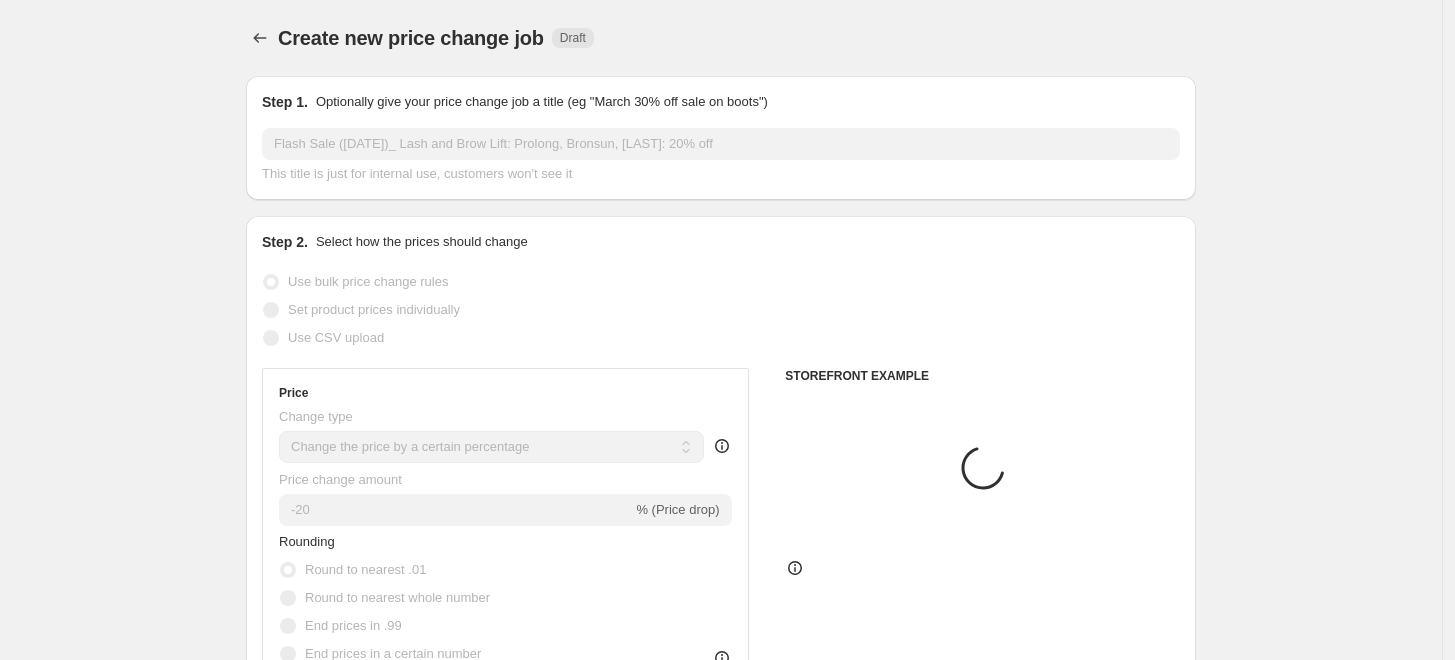 scroll, scrollTop: 1000, scrollLeft: 0, axis: vertical 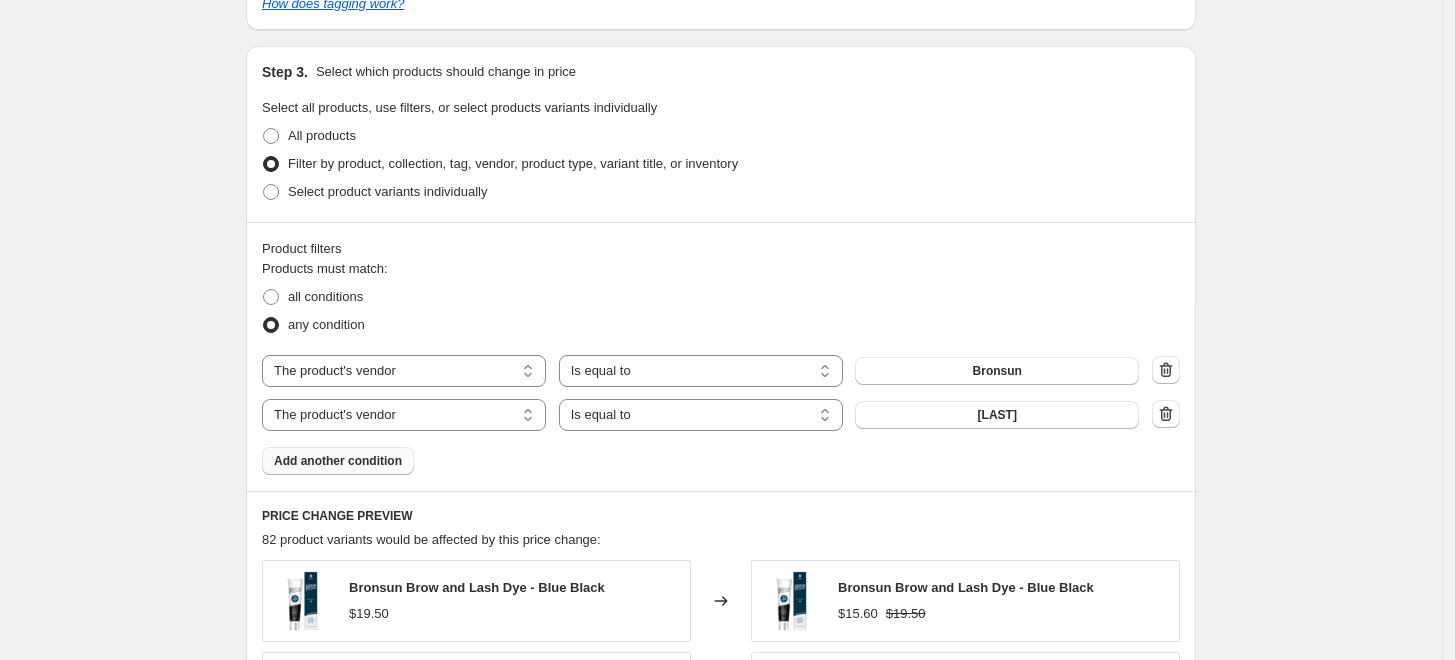 click on "Add another condition" at bounding box center [338, 461] 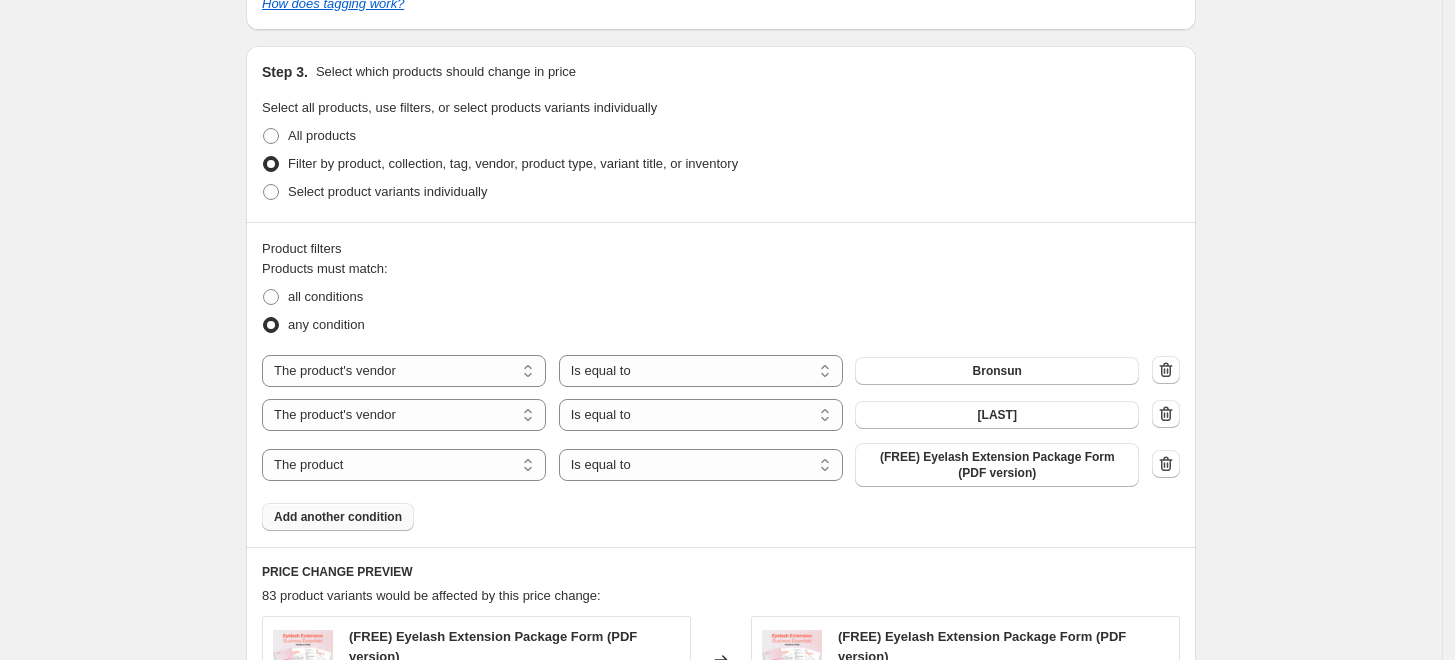 click on "The product The product's collection The product's tag The product's vendor The product's type The product's status The variant's title Inventory quantity The product Is equal to Is not equal to Is equal to (FREE) Eyelash Extension Package Form (PDF version)" at bounding box center [700, 465] 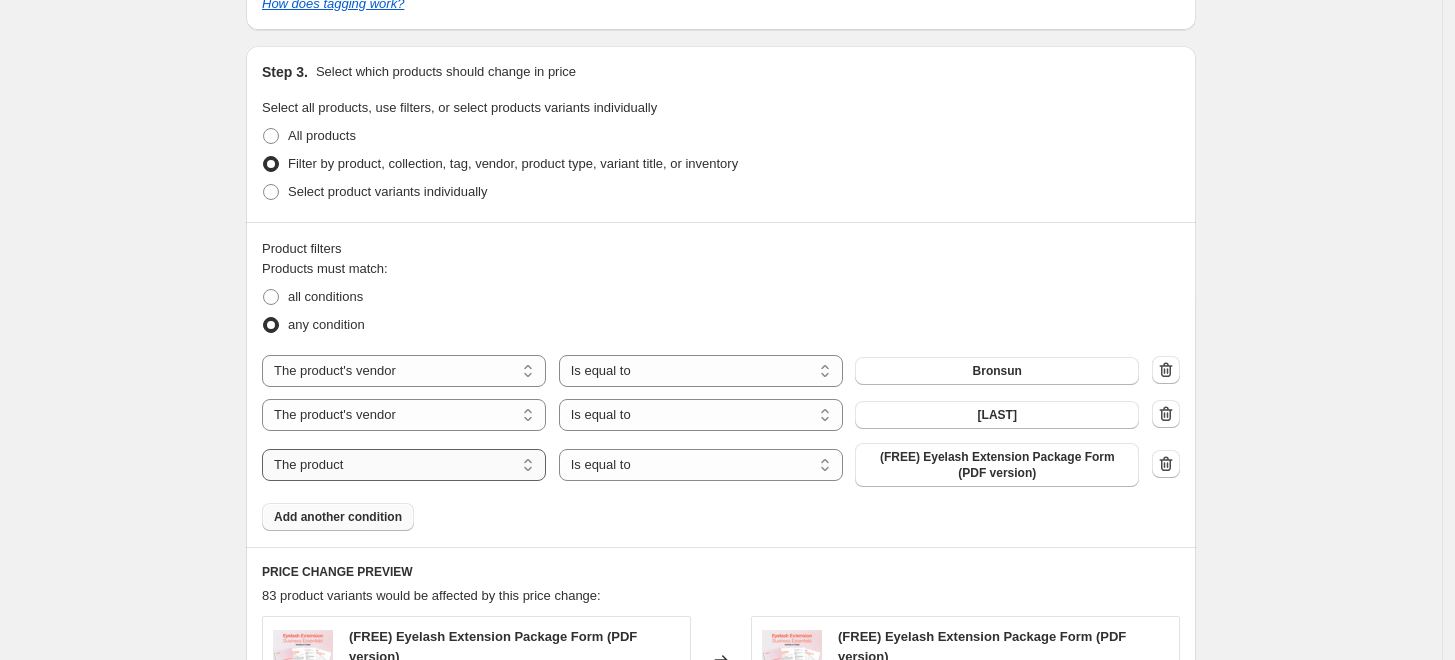 click on "The product The product's collection The product's tag The product's vendor The product's type The product's status The variant's title Inventory quantity" at bounding box center (404, 465) 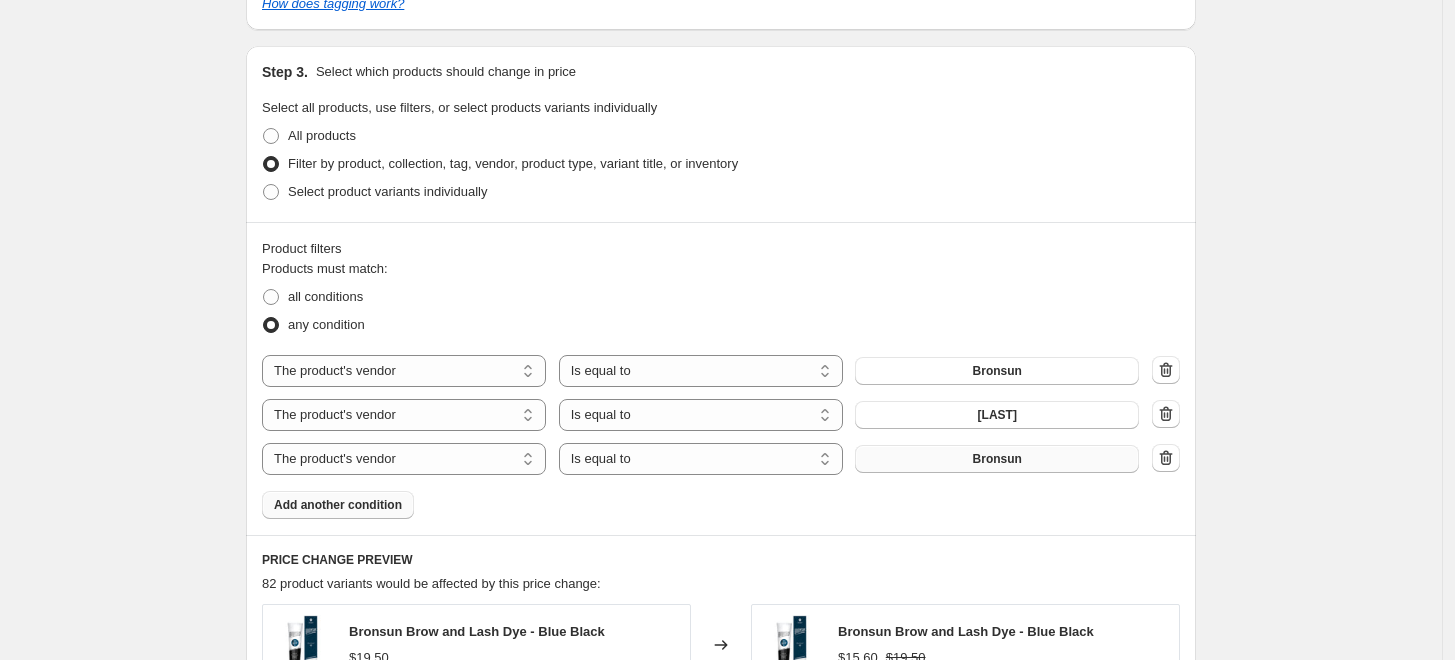 click on "Bronsun" at bounding box center [997, 459] 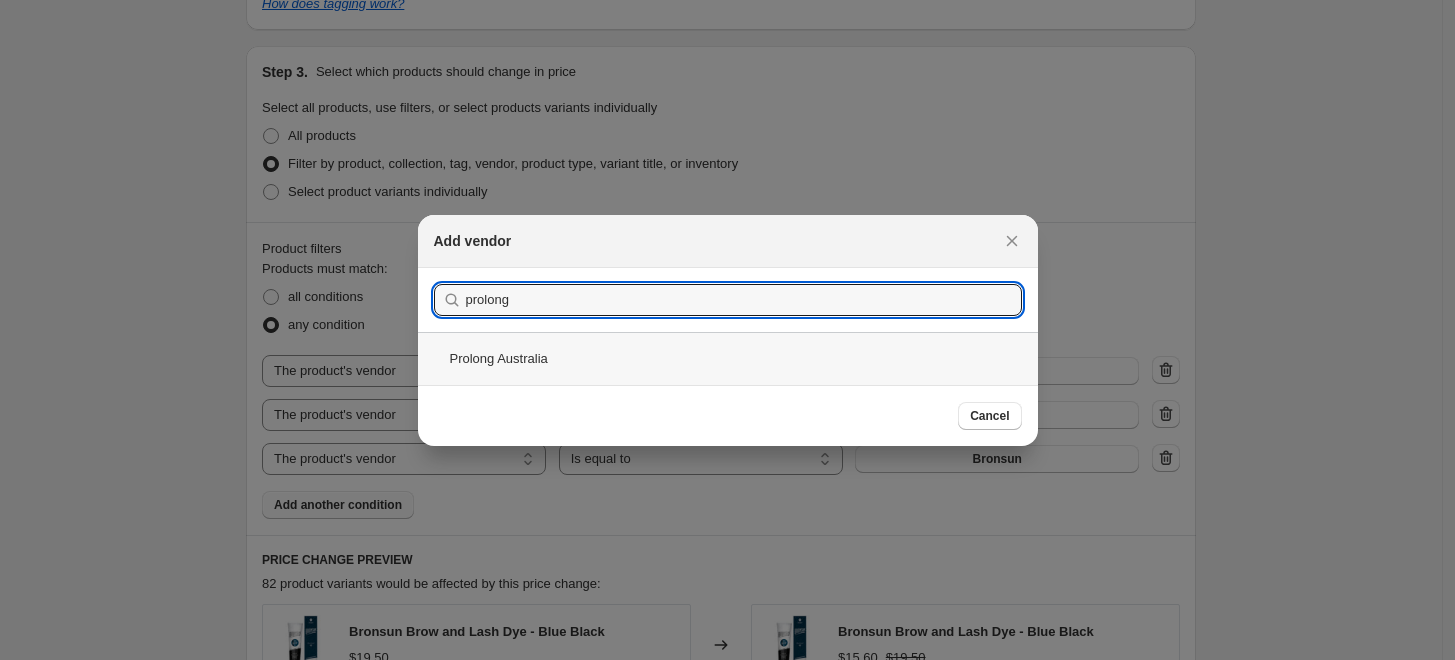 type on "prolong" 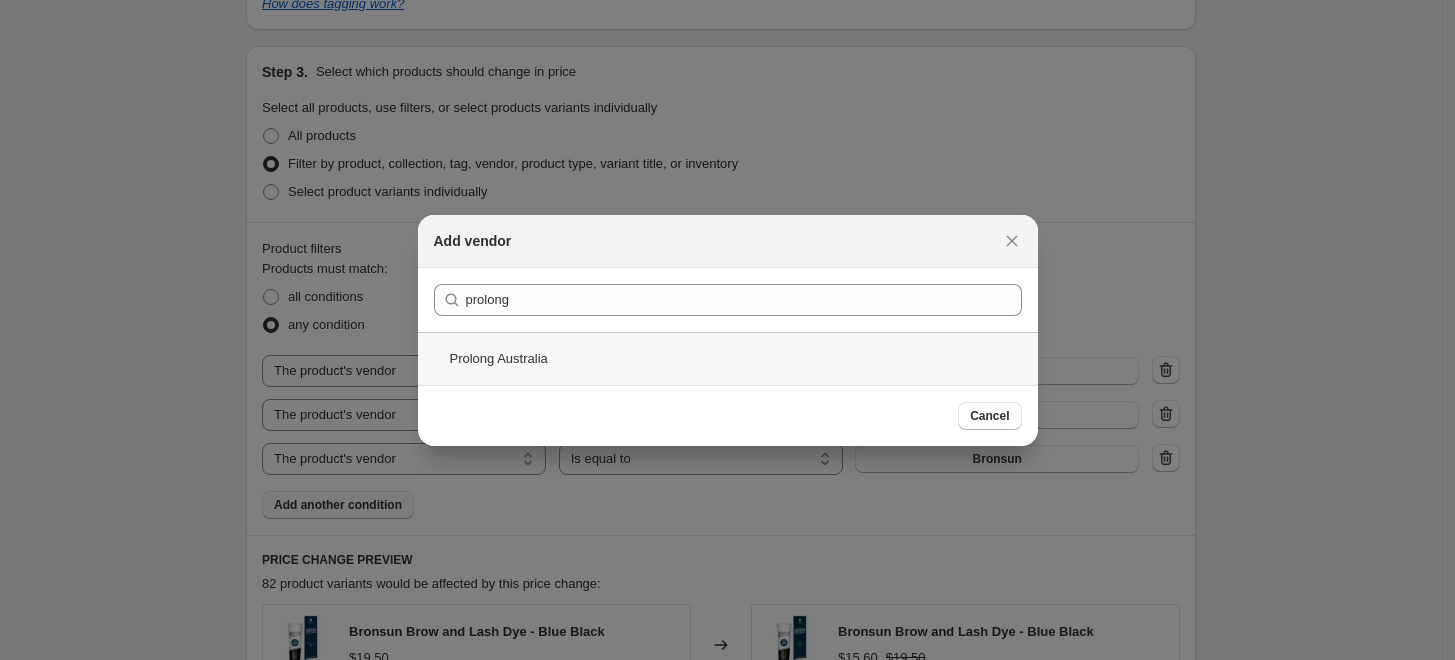 click on "Prolong Australia" at bounding box center [728, 358] 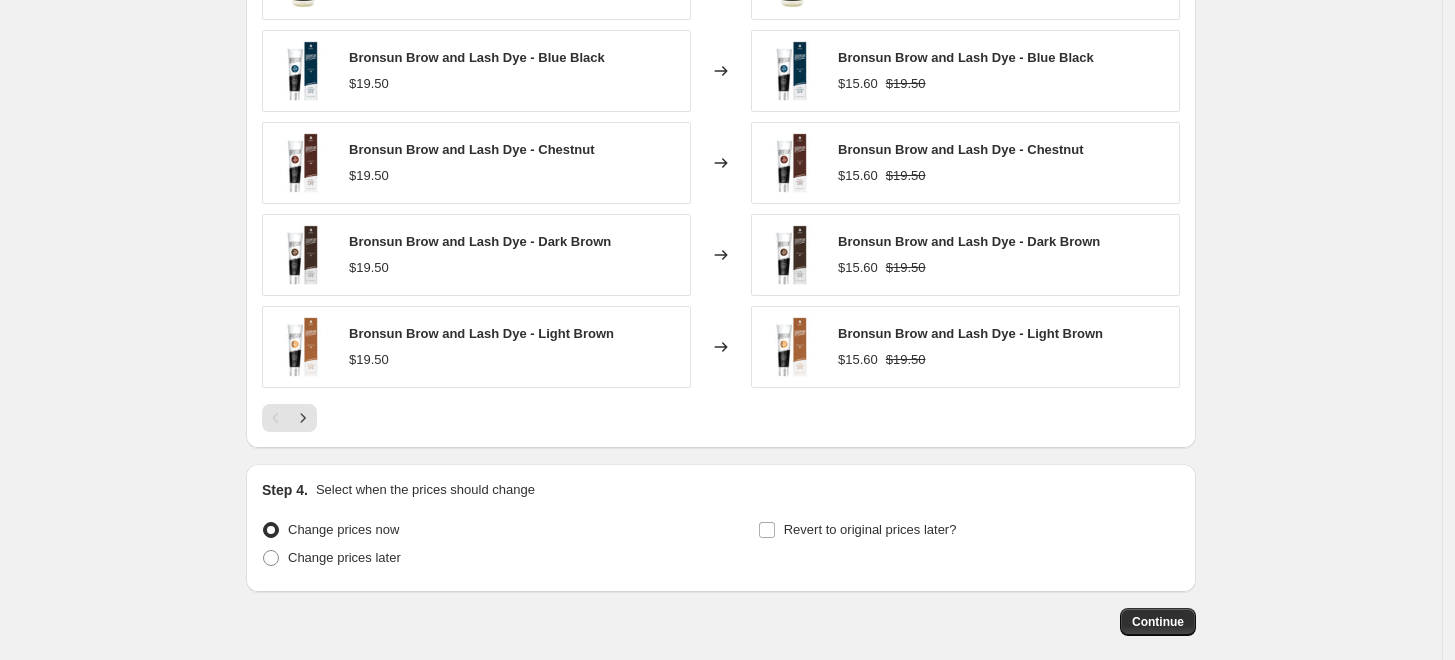scroll, scrollTop: 1763, scrollLeft: 0, axis: vertical 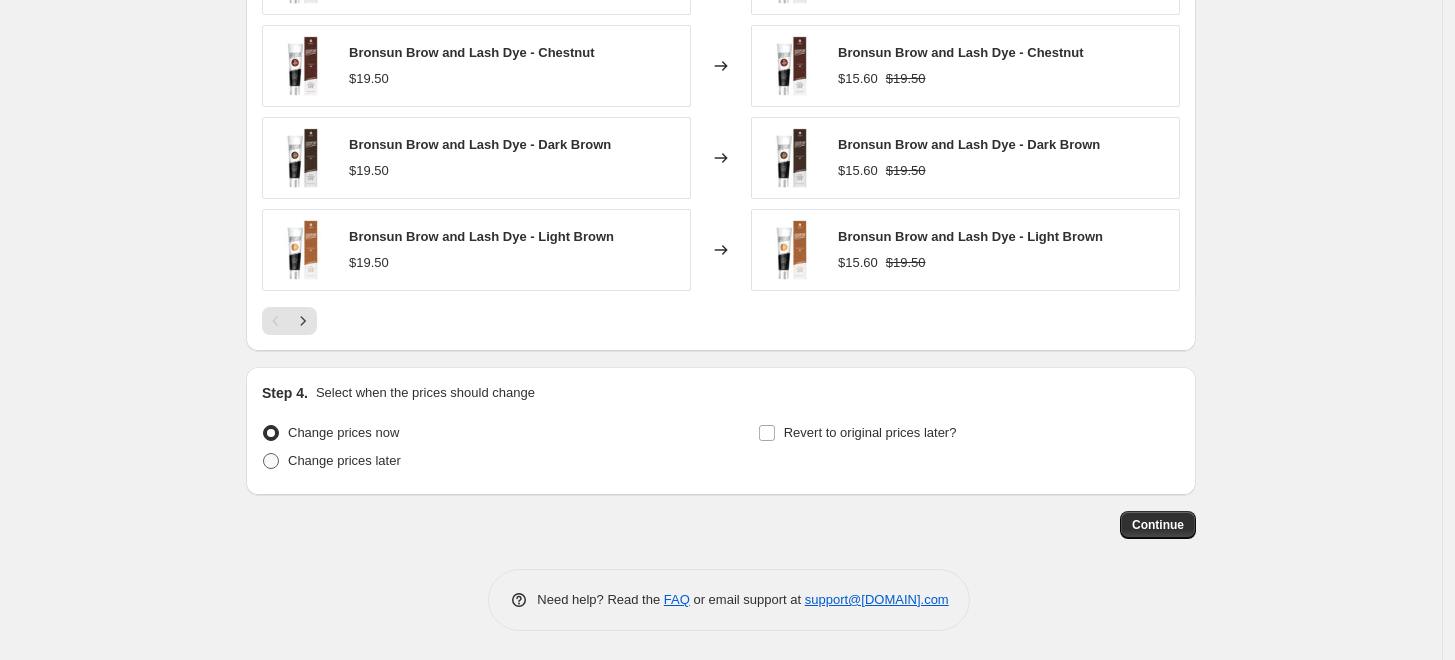 click on "Change prices later" at bounding box center (344, 460) 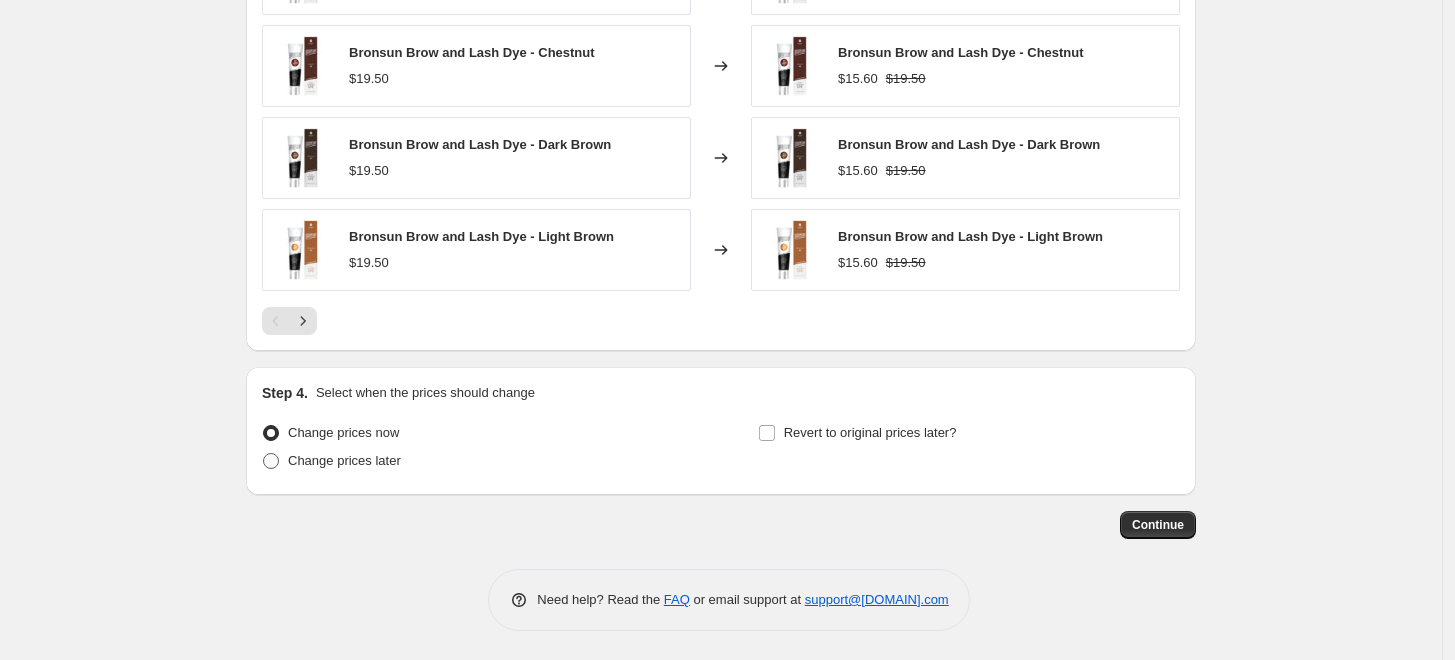 radio on "true" 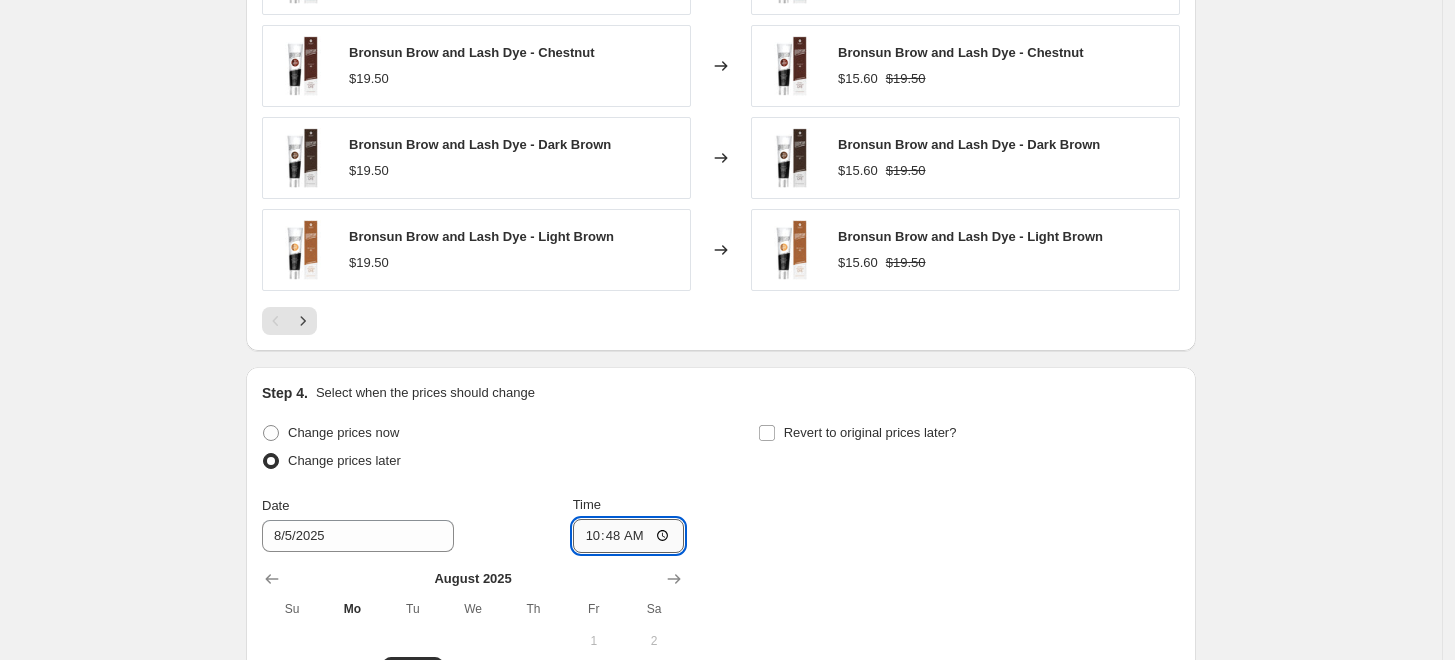click on "10:48" at bounding box center (629, 536) 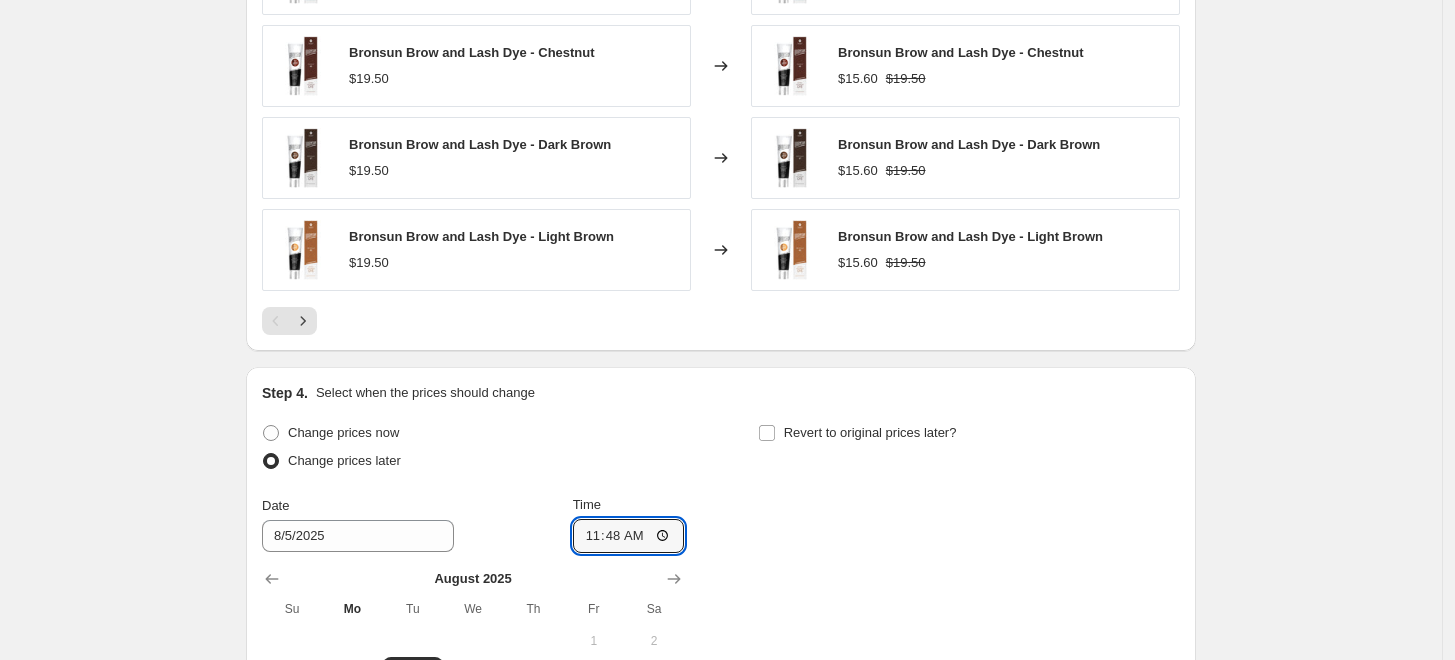 type on "11:00" 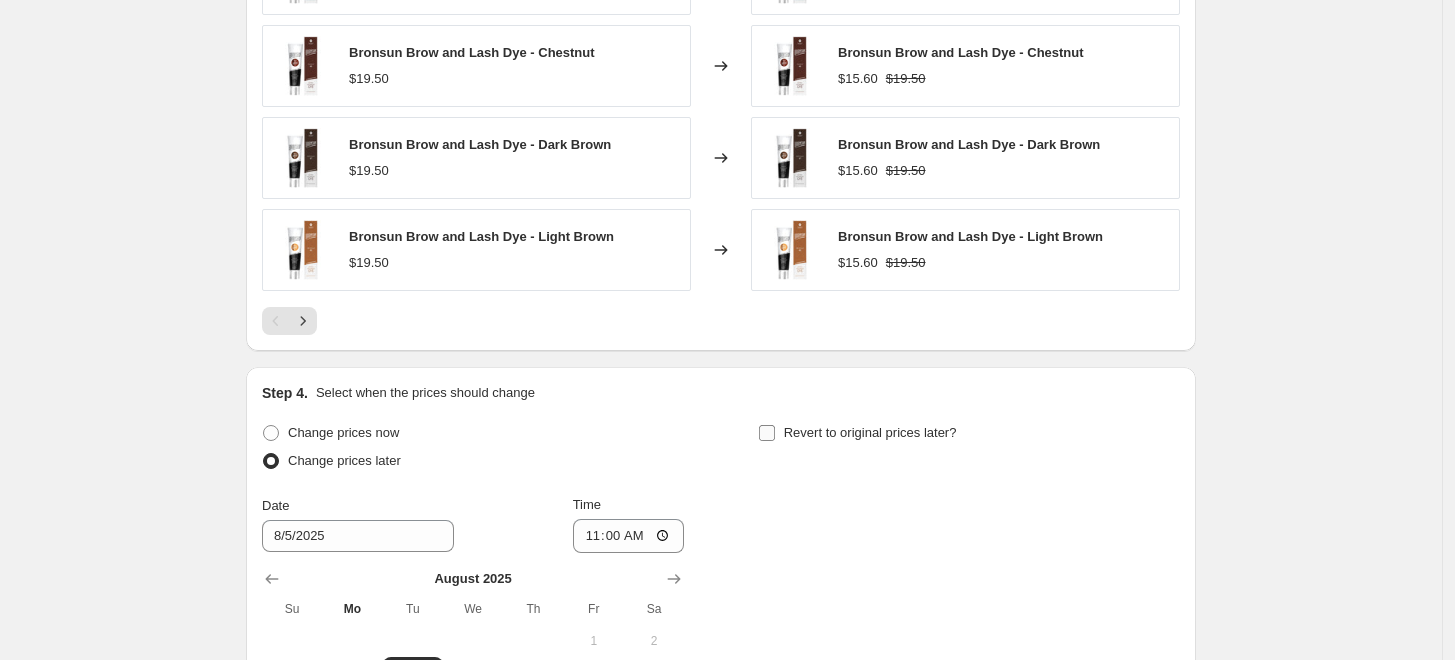 click on "Revert to original prices later?" at bounding box center (857, 433) 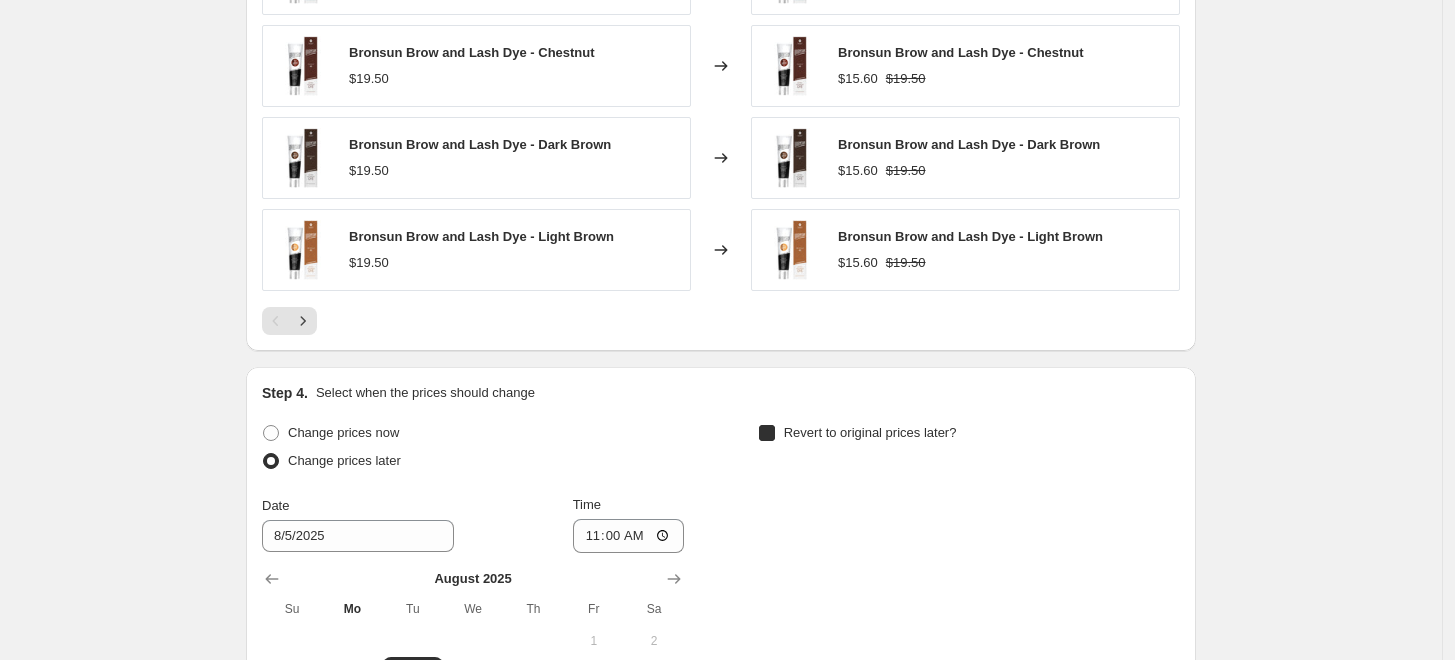 checkbox on "true" 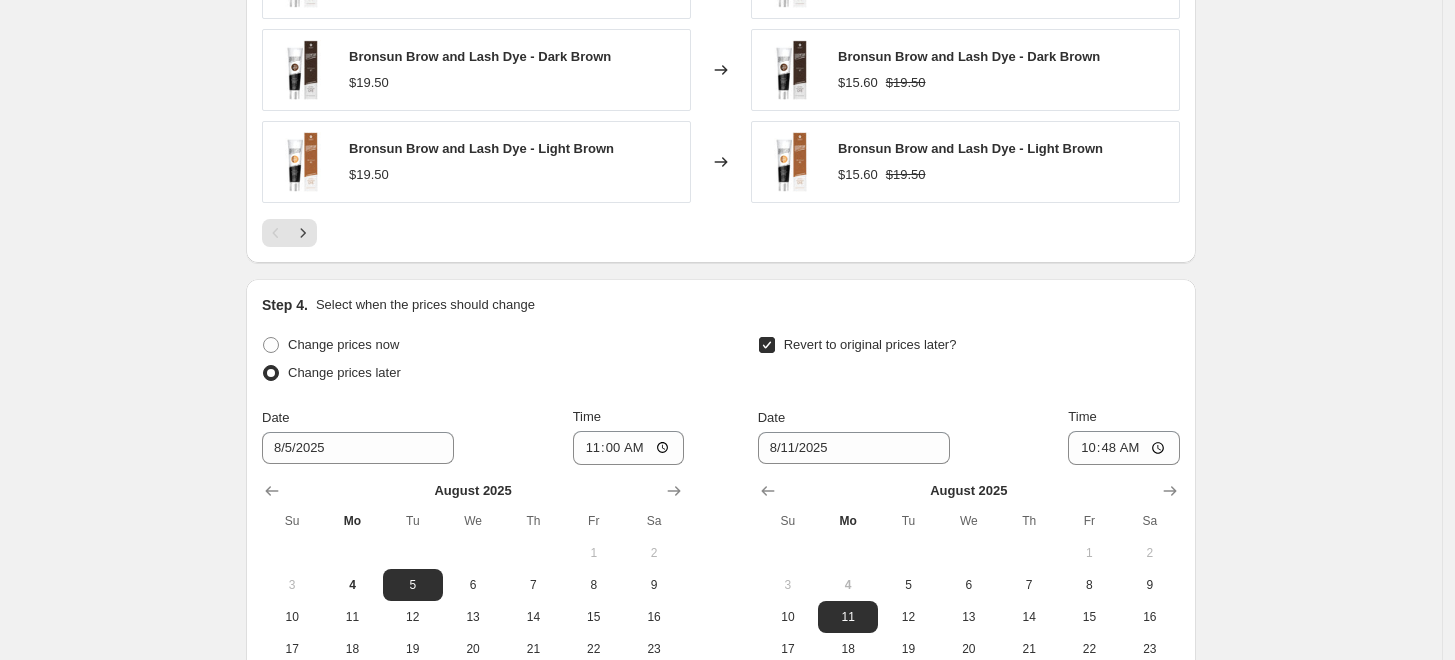 scroll, scrollTop: 1985, scrollLeft: 0, axis: vertical 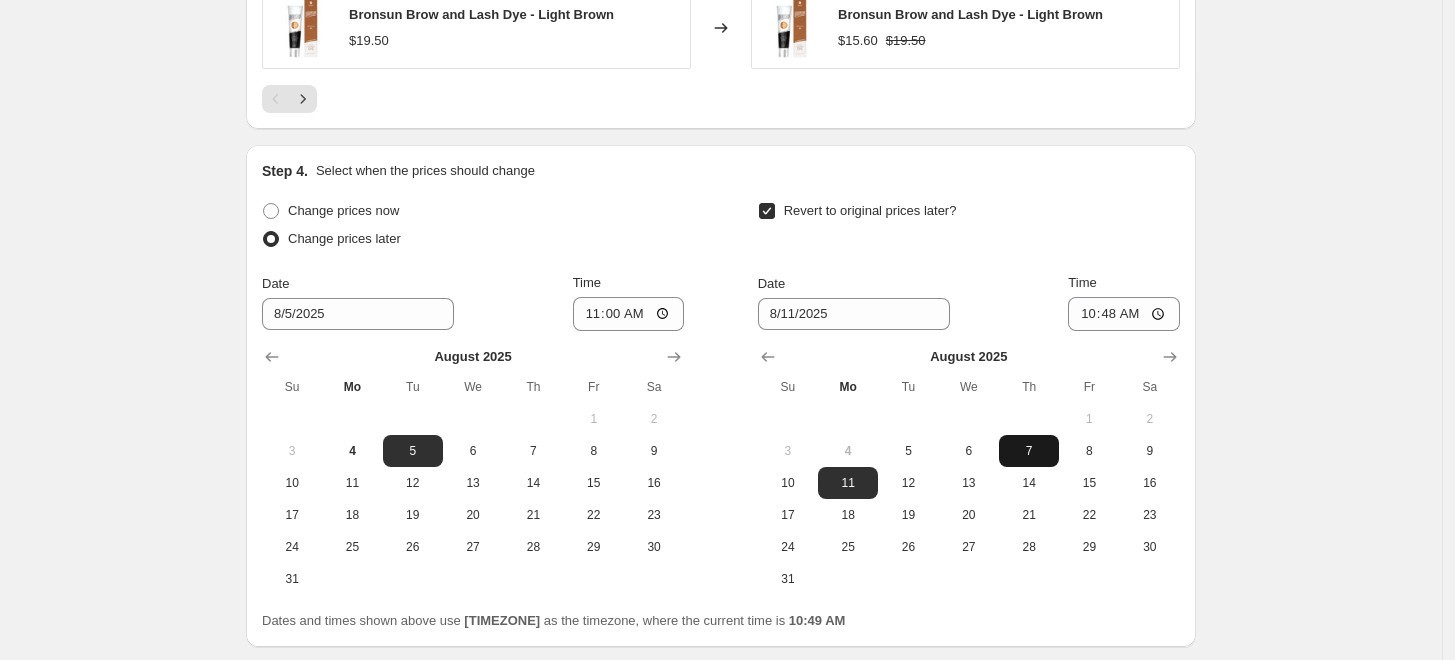 click on "7" at bounding box center (1029, 451) 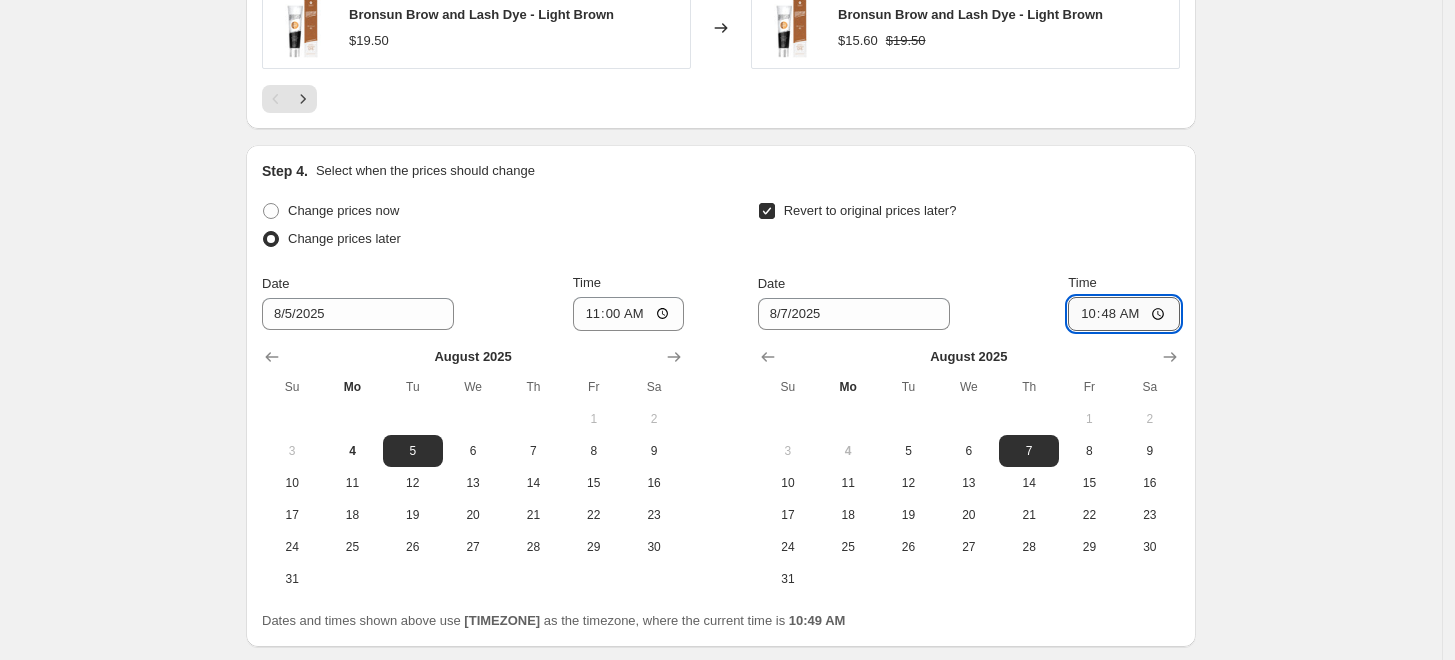 click on "10:48" at bounding box center [1124, 314] 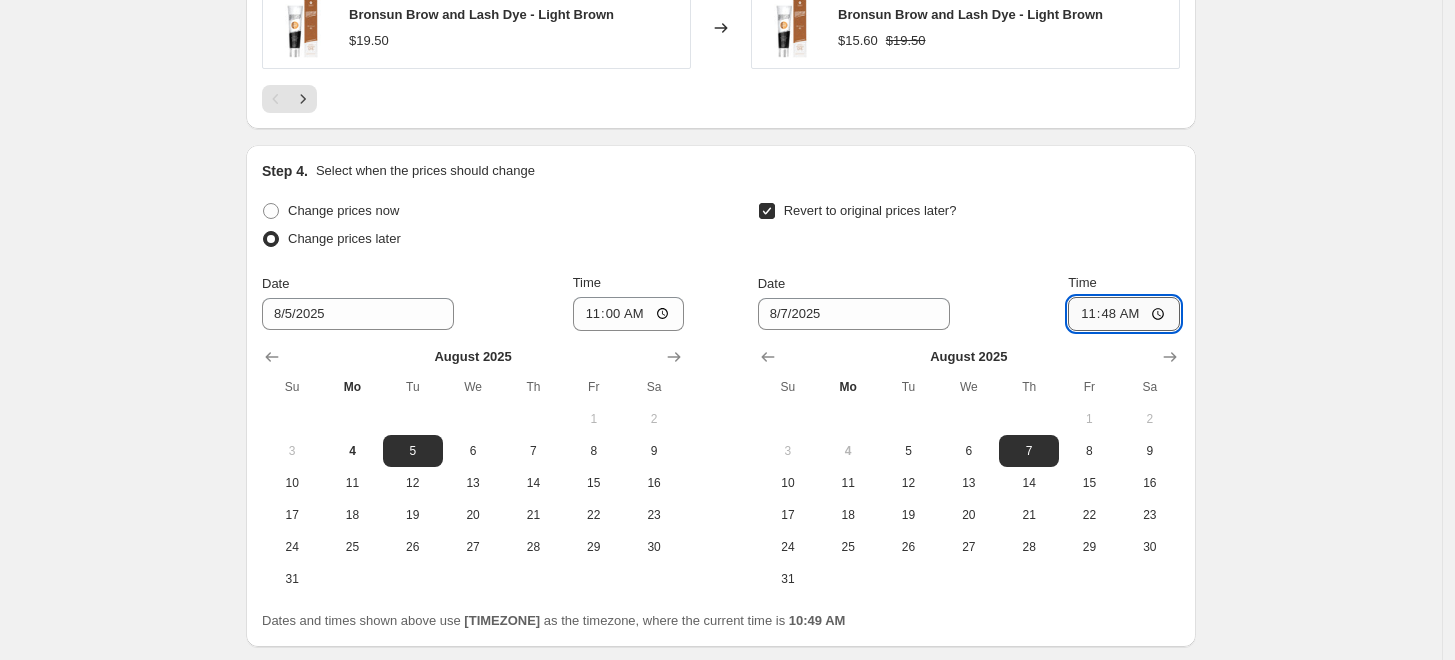 type on "11:00" 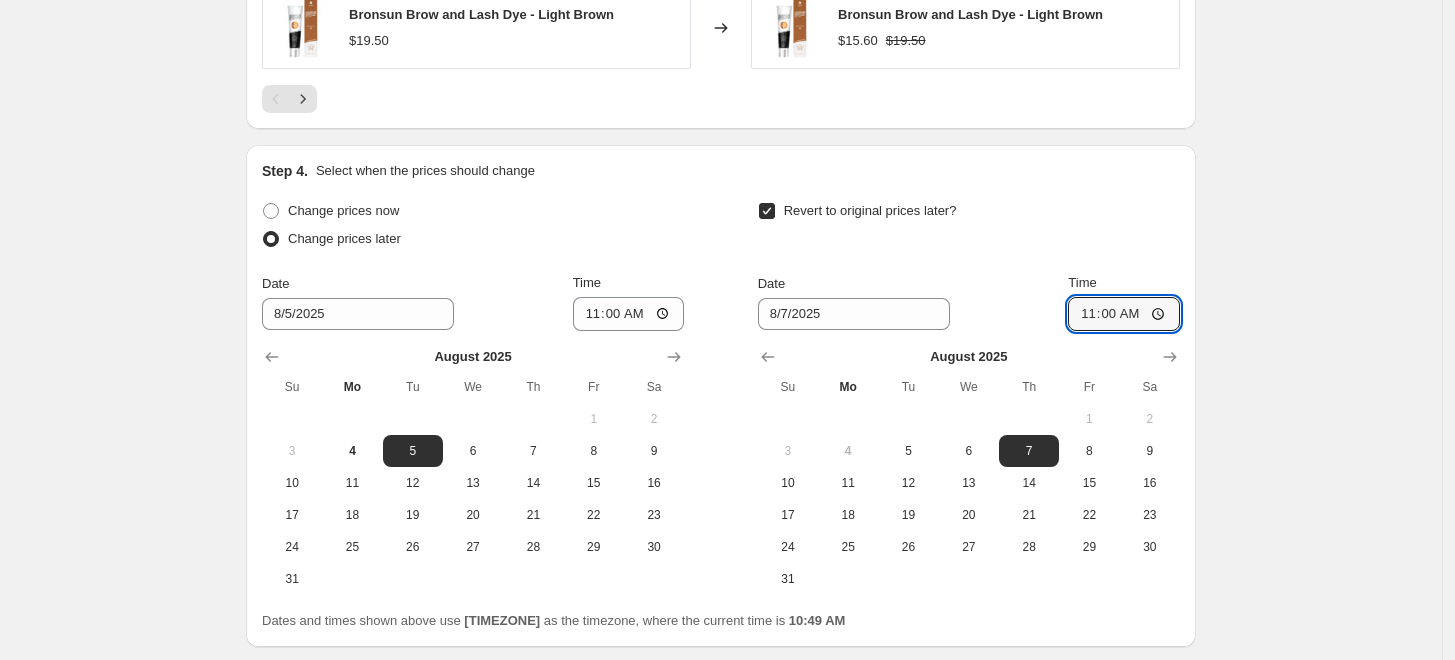 click on "Create new price change job. This page is ready Create new price change job Draft Step 1. Optionally give your price change job a title (eg "March 30% off sale on boots") Flash Sale ([DATE])_ Lash and Brow Lift: Prolong, Bronsun, [LAST]: 20% off This title is just for internal use, customers won't see it Step 2. Select how the prices should change Use bulk price change rules Set product prices individually Use CSV upload Price Change type Change the price to a certain amount Change the price by a certain amount Change the price by a certain percentage Change the price to the current compare at price (price before sale) Change the price by a certain amount relative to the compare at price Change the price by a certain percentage relative to the compare at price Don't change the price Change the price by a certain percentage relative to the cost per item Change price to certain cost margin Change the price by a certain percentage Price change amount -20 % (Price drop) Rounding Round to nearest .01 Change type   1" at bounding box center [721, -586] 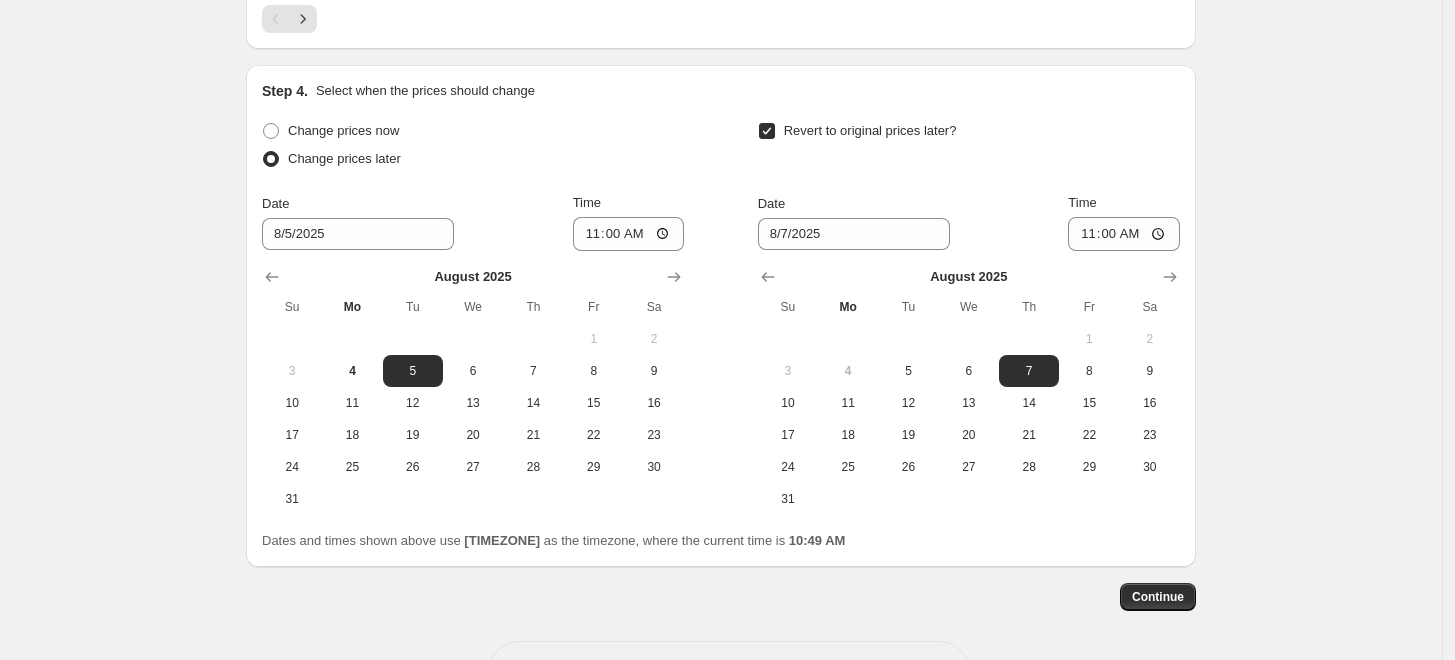 scroll, scrollTop: 2136, scrollLeft: 0, axis: vertical 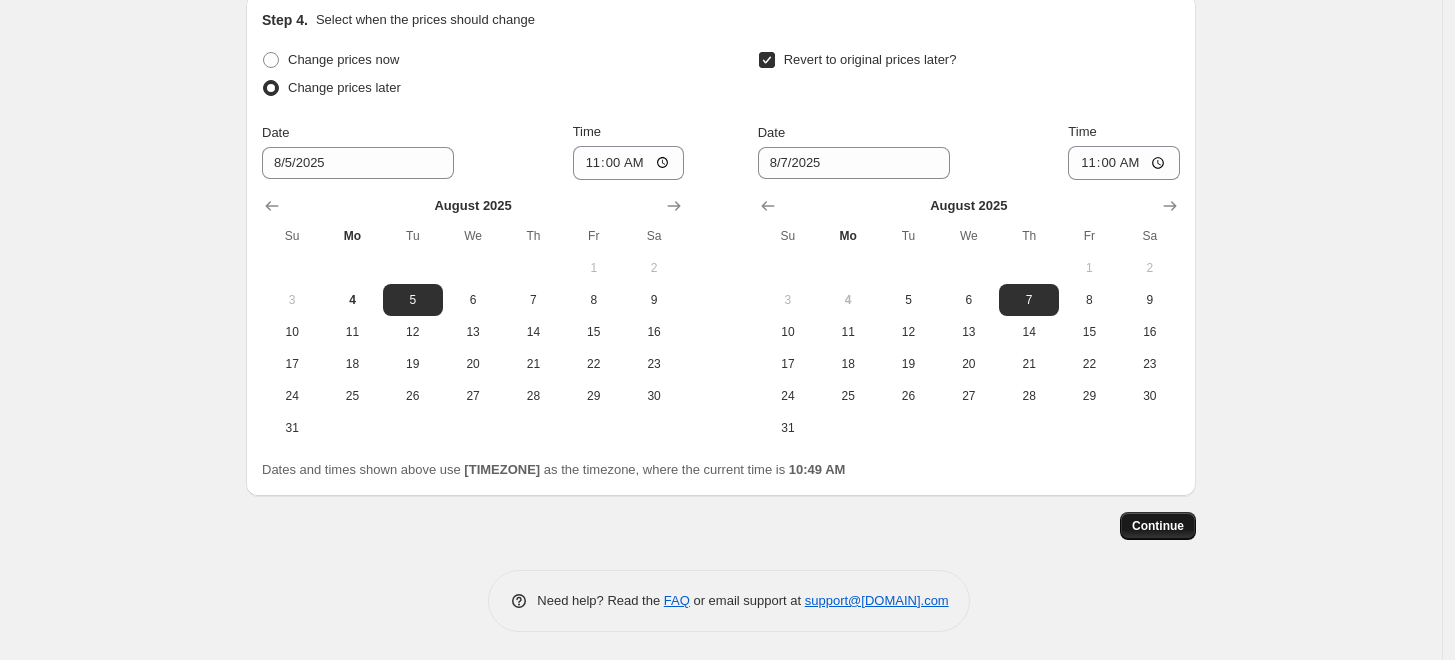 click on "Continue" at bounding box center [1158, 526] 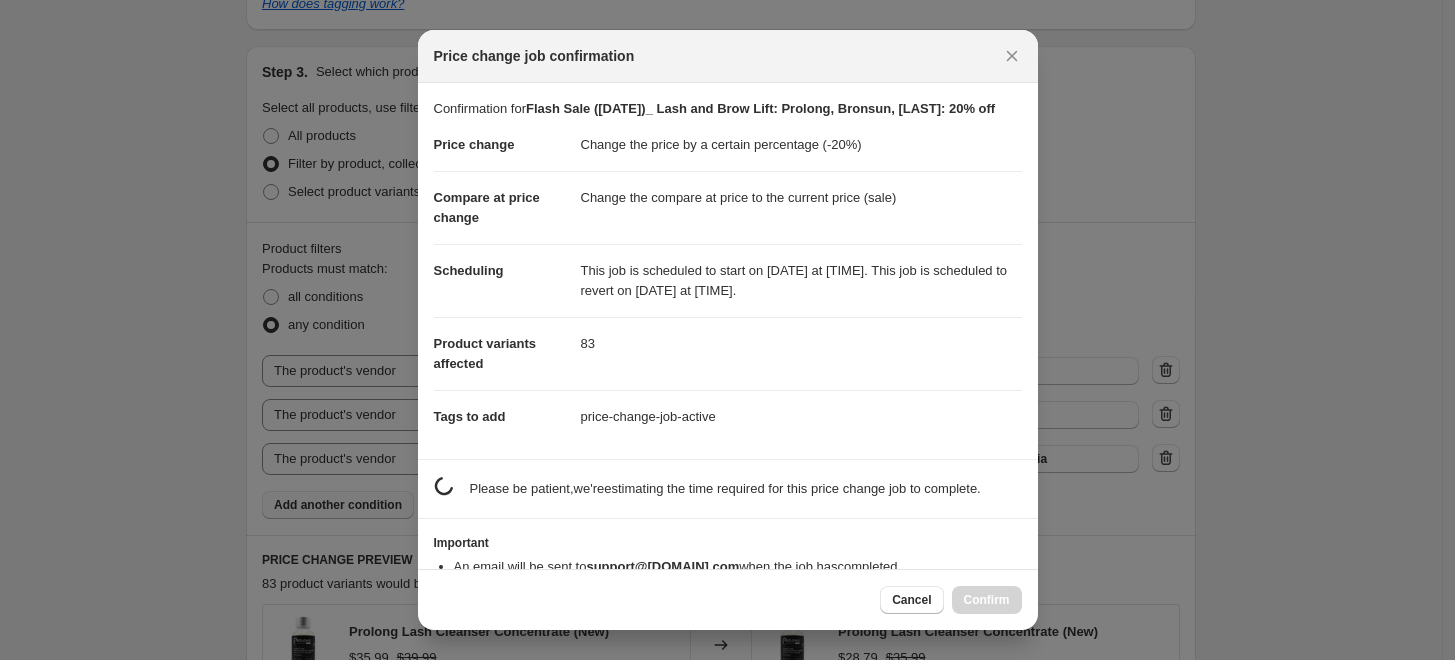 scroll, scrollTop: 0, scrollLeft: 0, axis: both 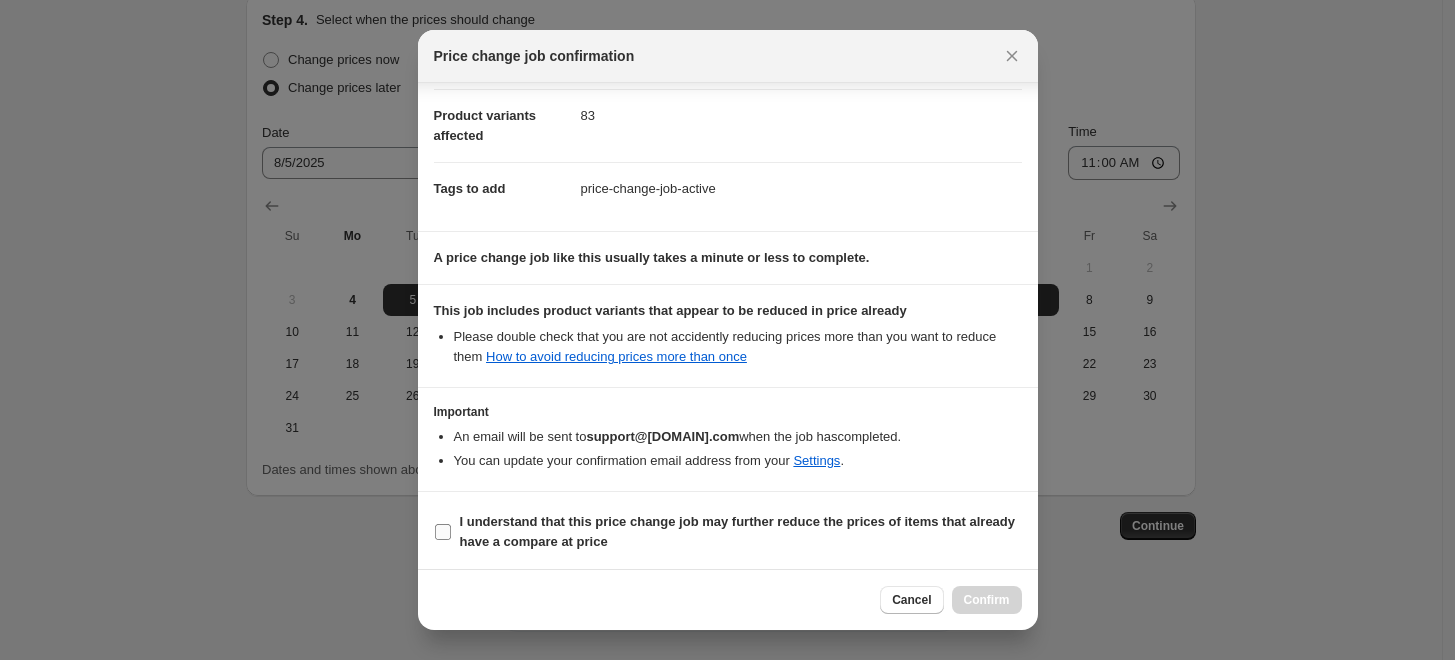 click on "I understand that this price change job may further reduce the prices of items that already have a compare at price" at bounding box center [728, 532] 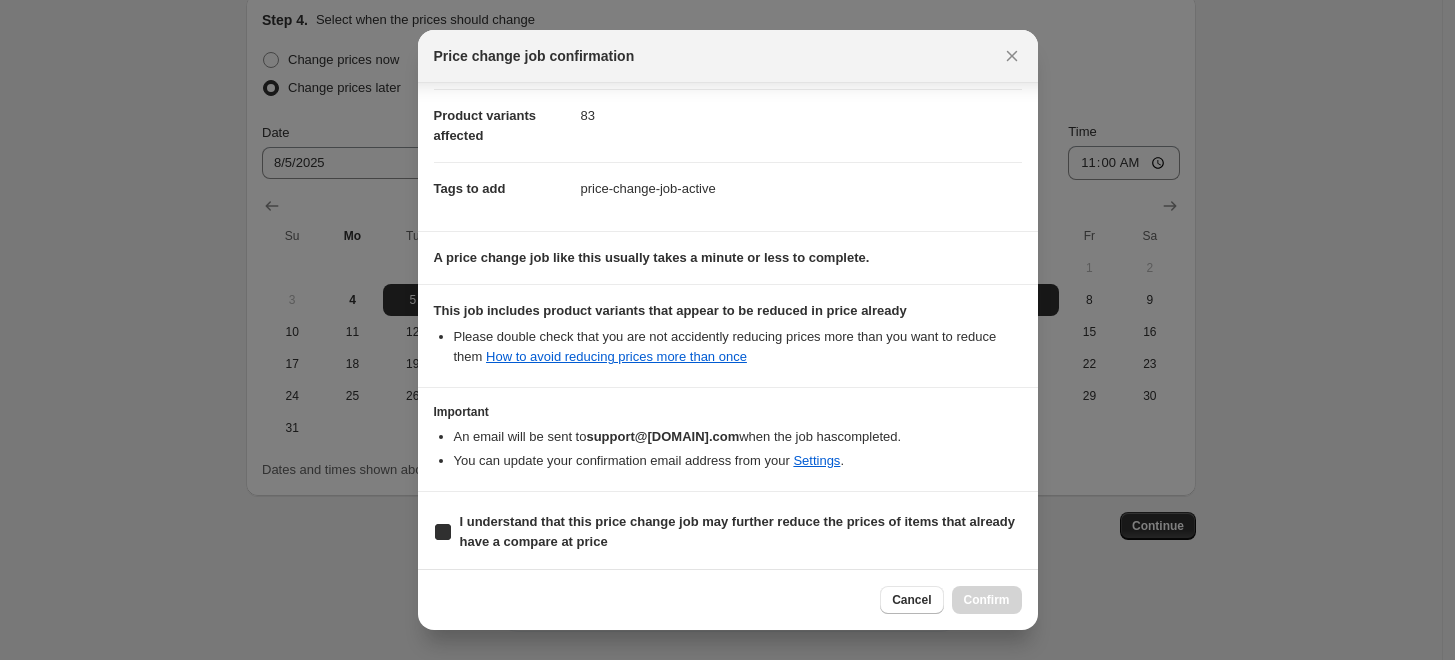 checkbox on "true" 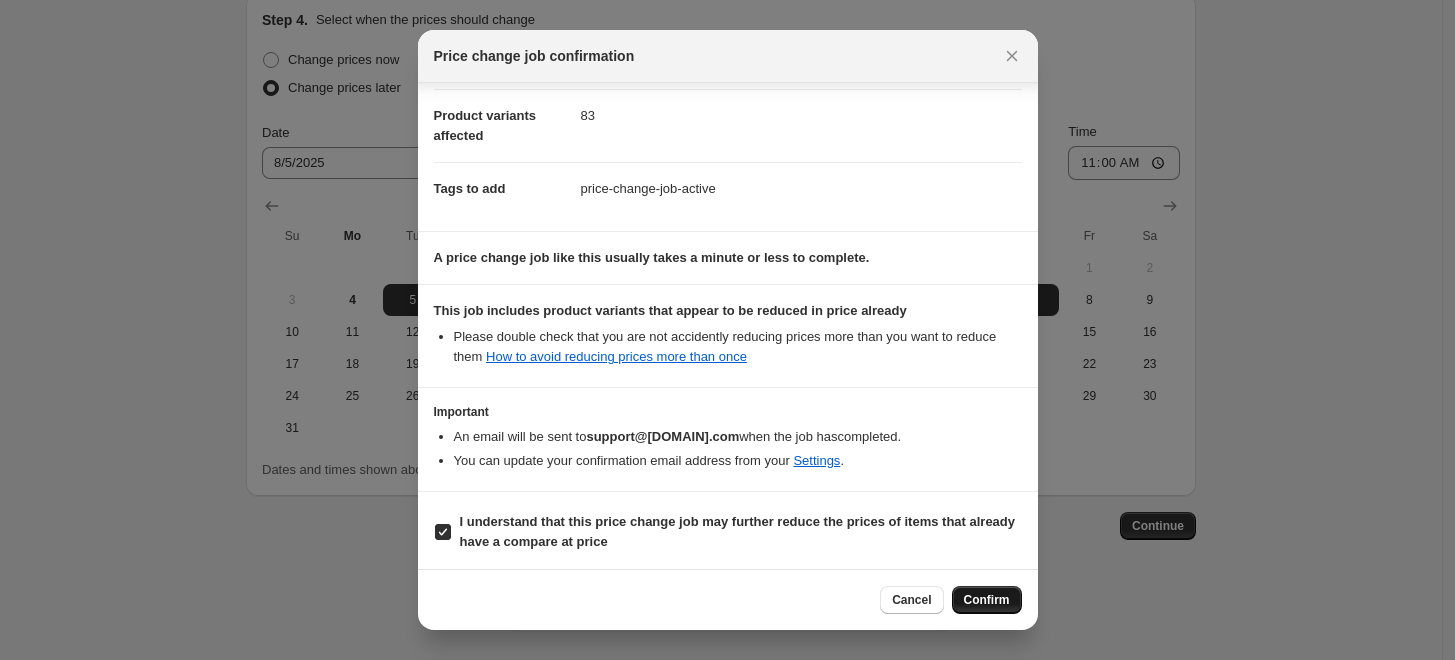 click on "Confirm" at bounding box center [987, 600] 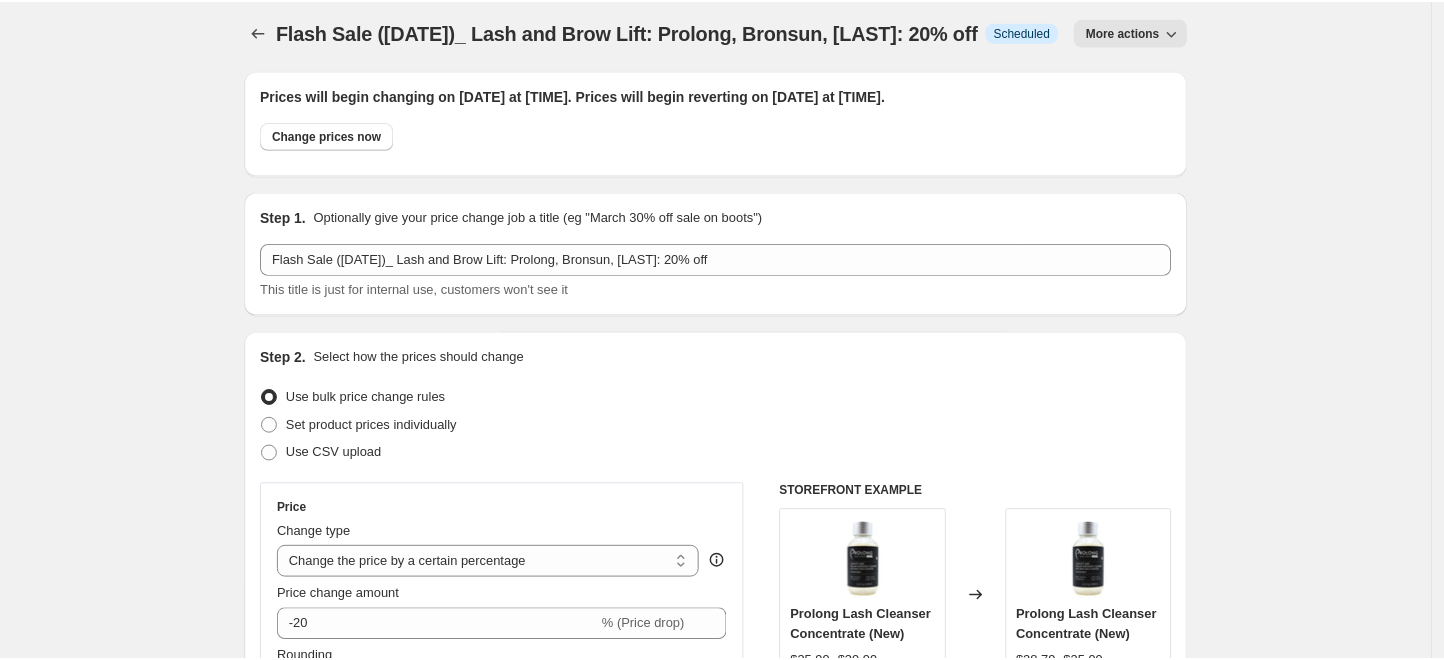 scroll, scrollTop: 0, scrollLeft: 0, axis: both 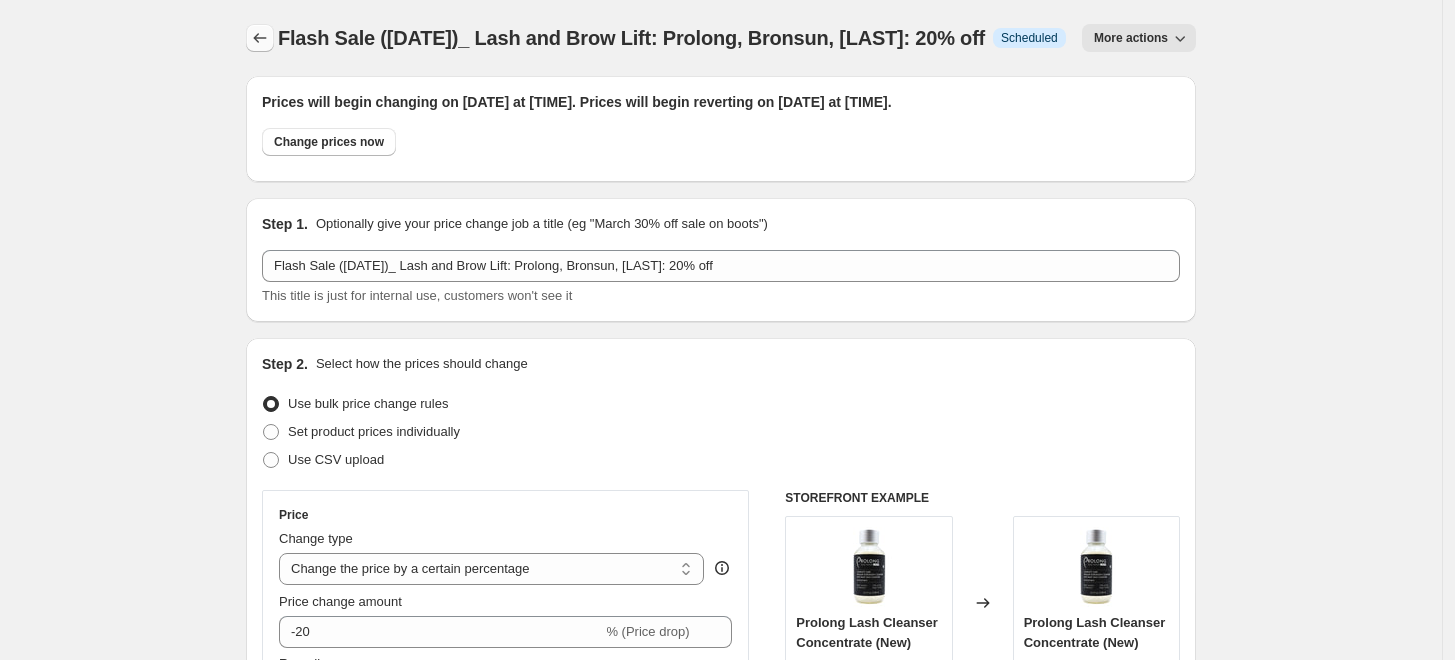 click 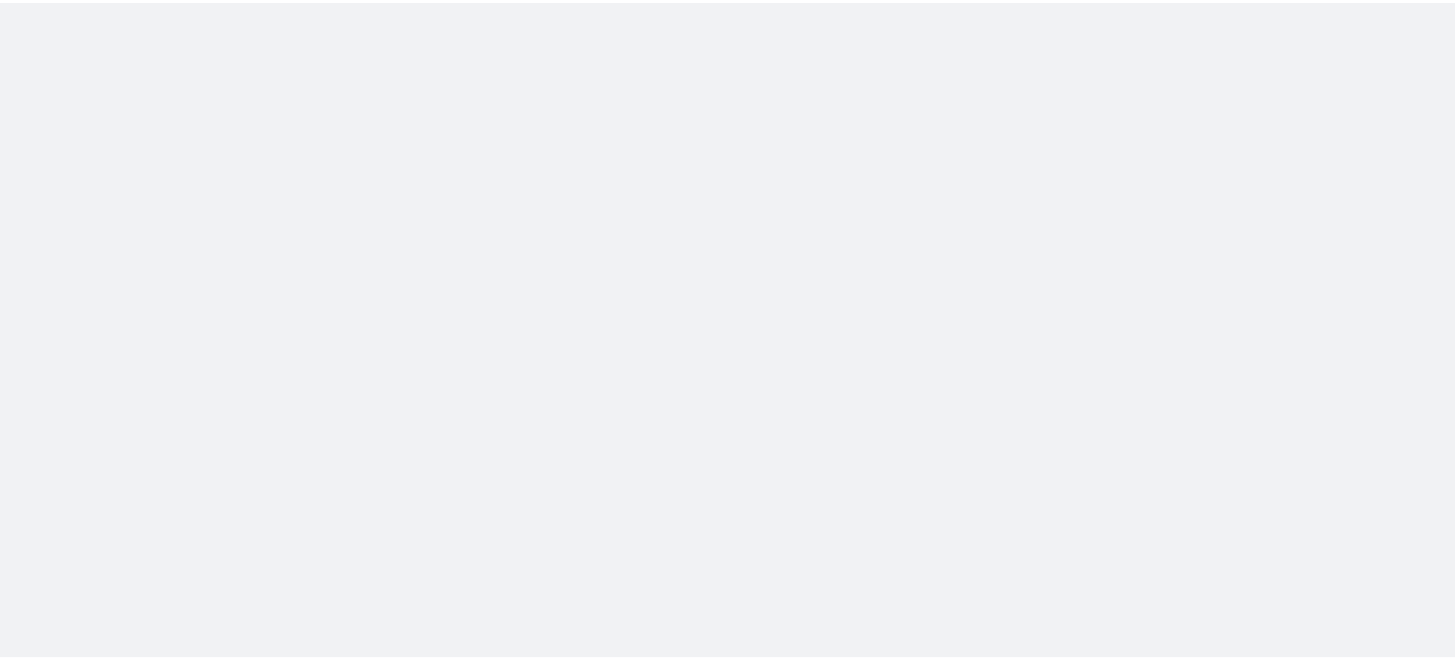 scroll, scrollTop: 0, scrollLeft: 0, axis: both 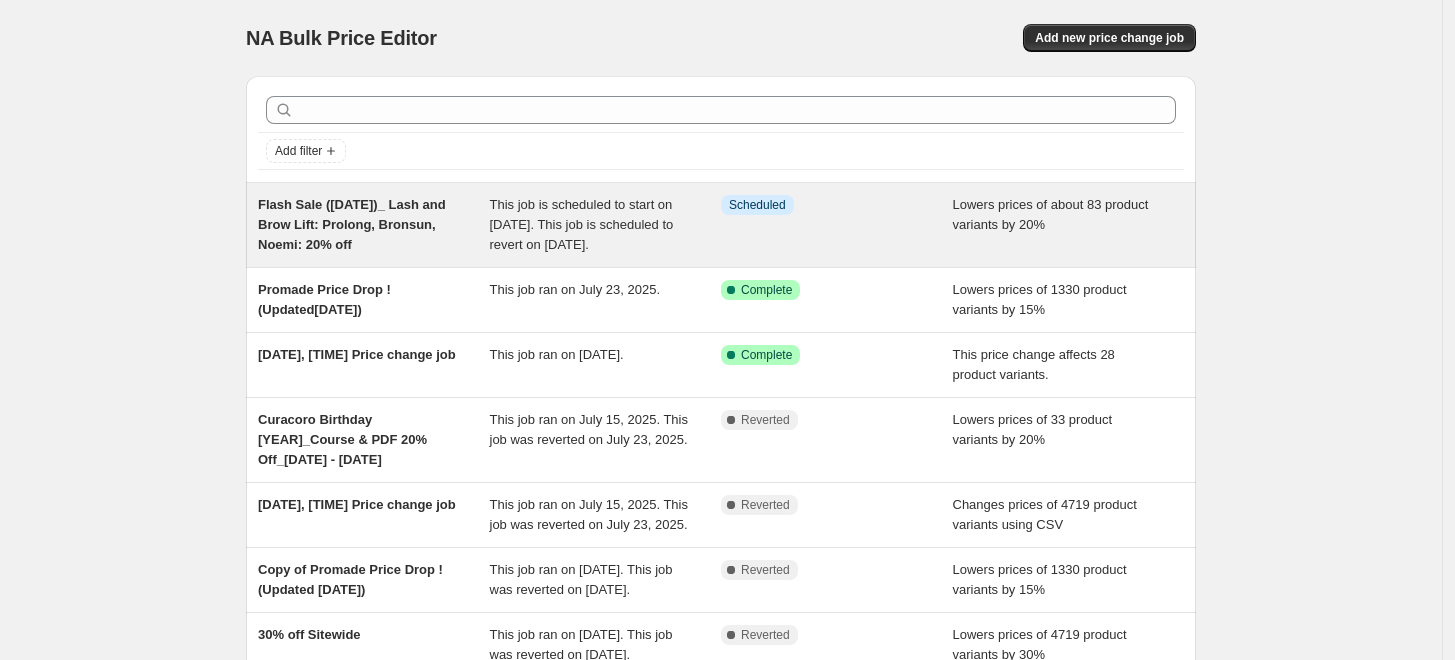click on "Flash Sale ([DATE])_ Lash and Brow Lift: Prolong, Bronsun, [LAST]: 20% off" at bounding box center (352, 224) 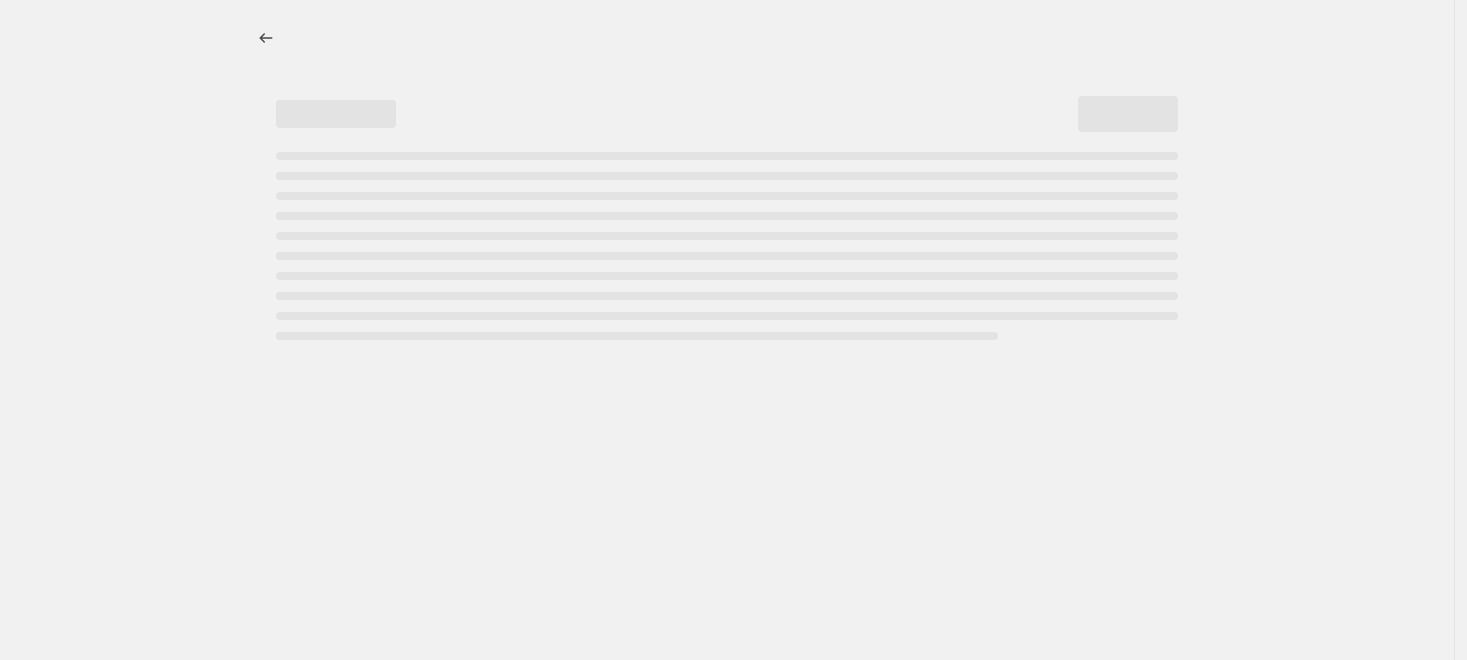 select on "percentage" 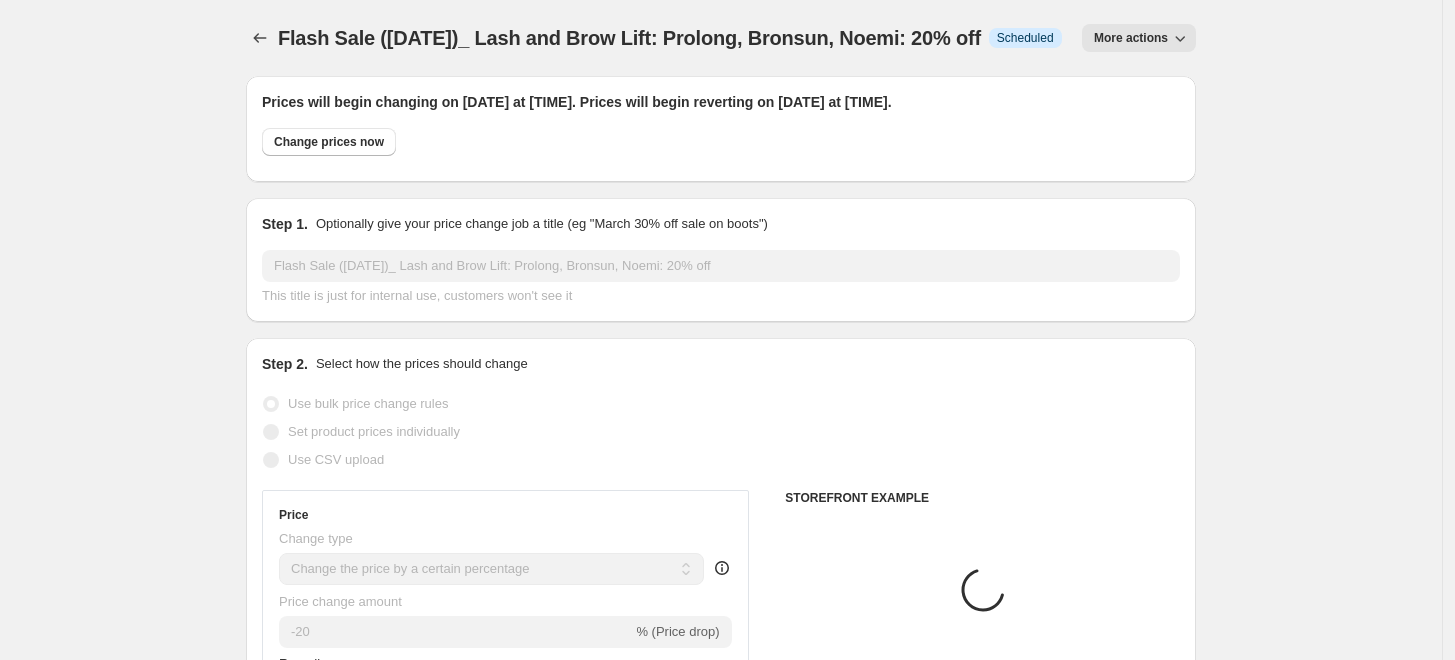select on "vendor" 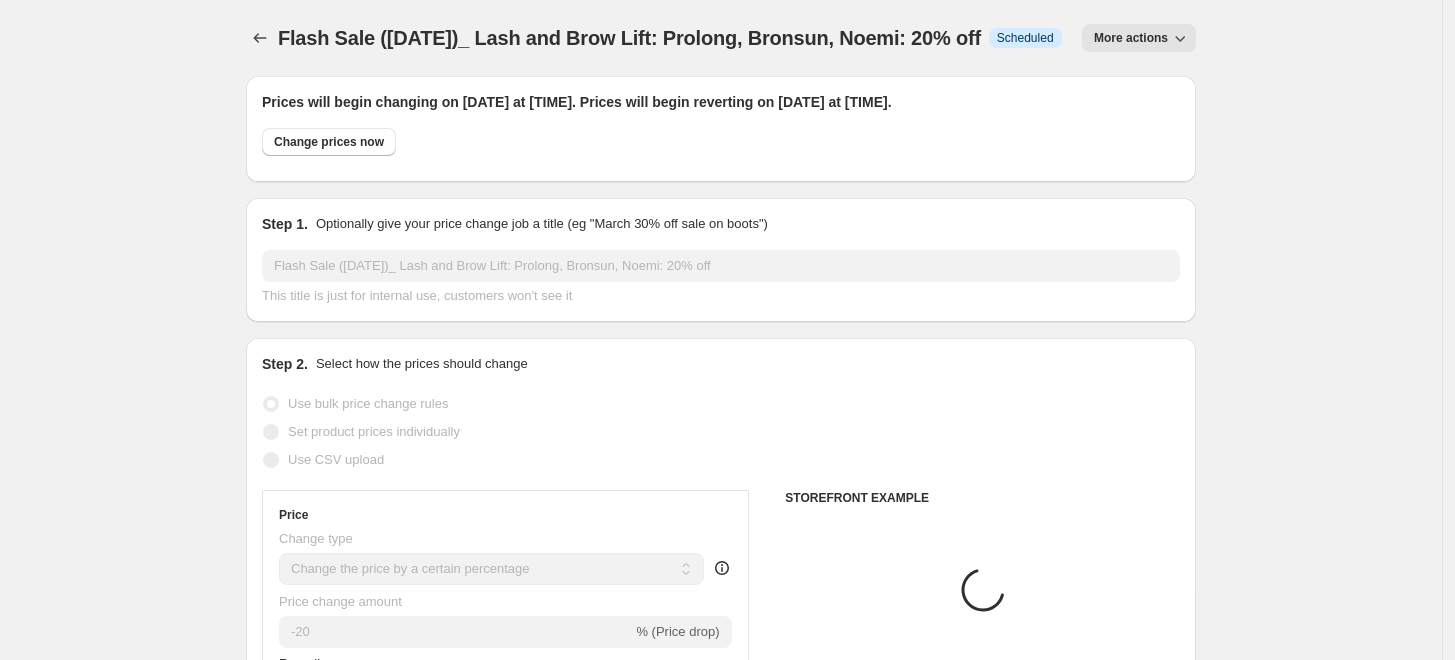 select on "vendor" 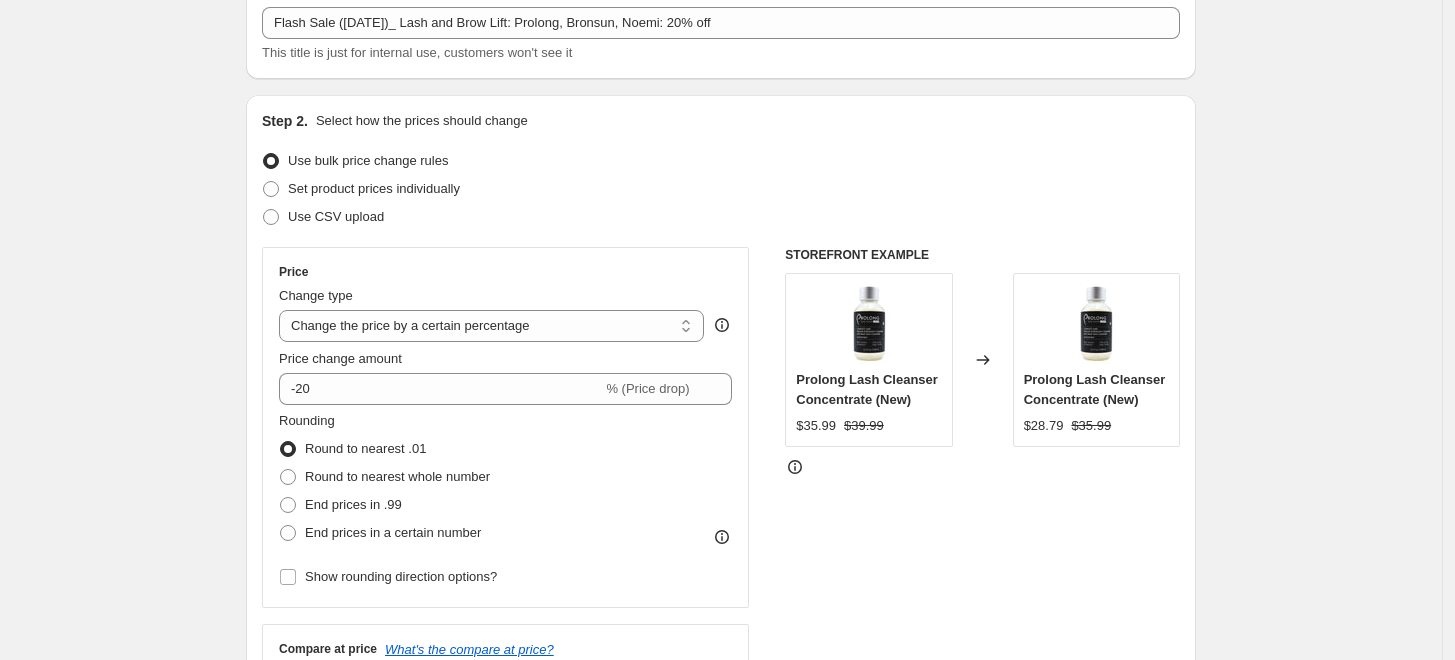 scroll, scrollTop: 0, scrollLeft: 0, axis: both 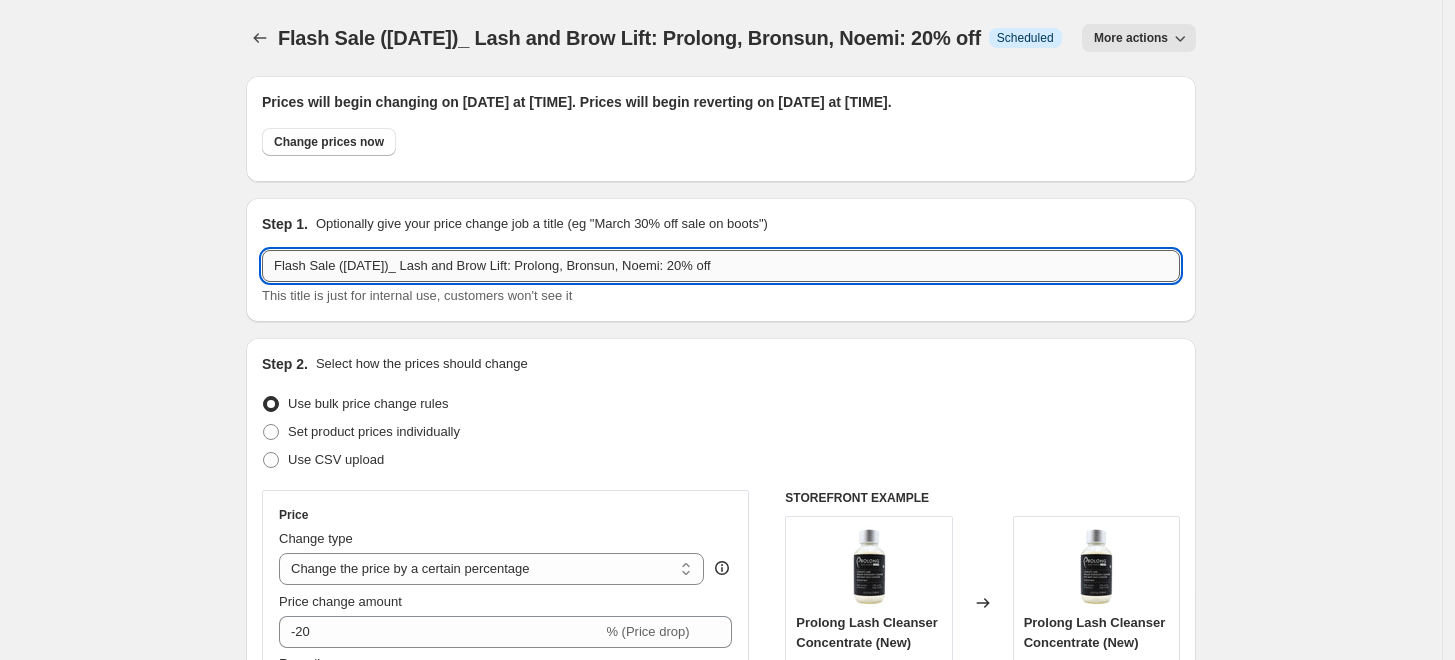 click on "Flash Sale ([DATE])_ Lash and Brow Lift: Prolong, Bronsun, [LAST]: 20% off" at bounding box center (721, 266) 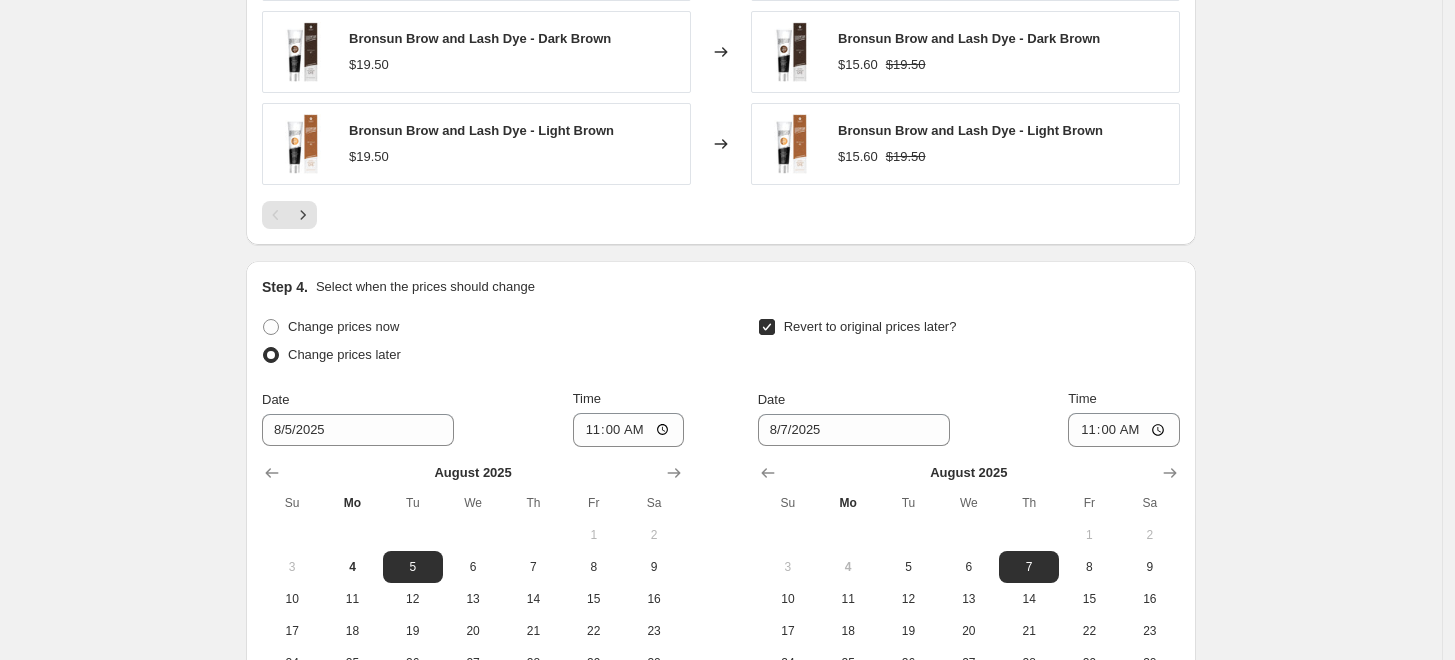 scroll, scrollTop: 2259, scrollLeft: 0, axis: vertical 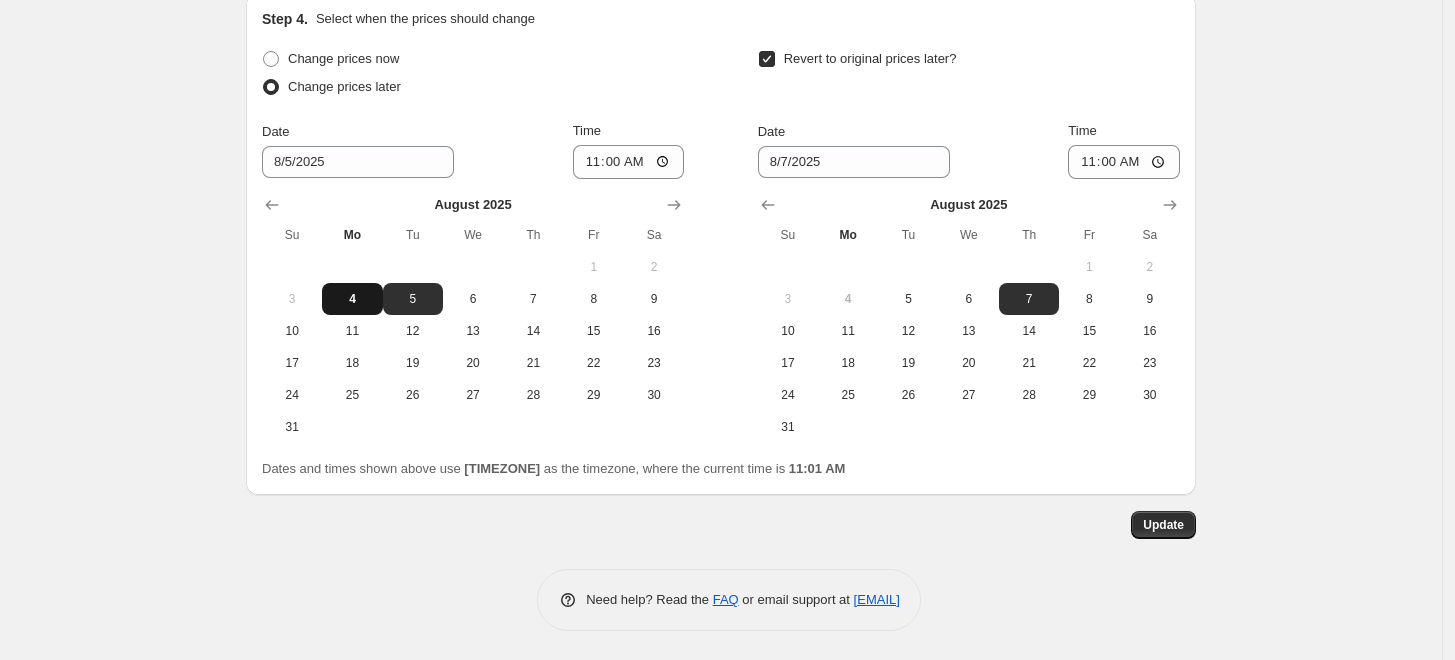 type on "Flash Sale_ Lash and Brow Lift: Prolong, Bronsun, Noemi: 20% off" 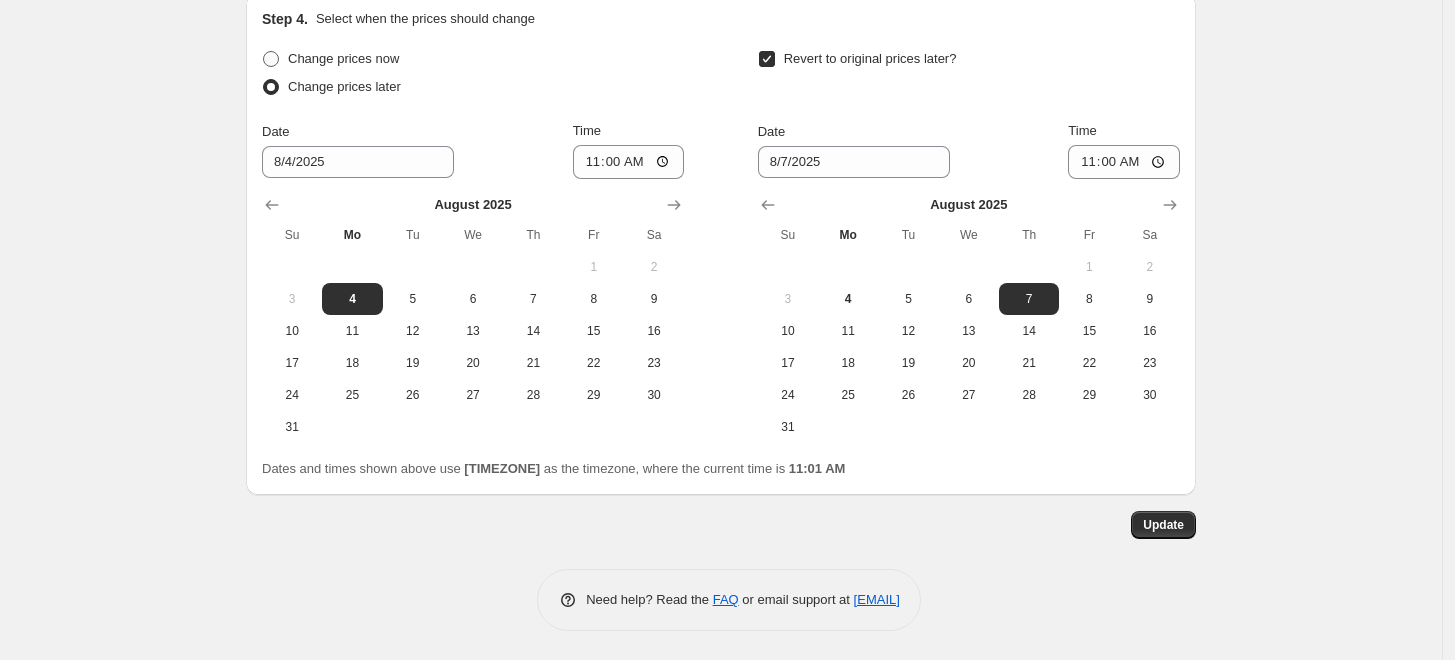 click at bounding box center [271, 59] 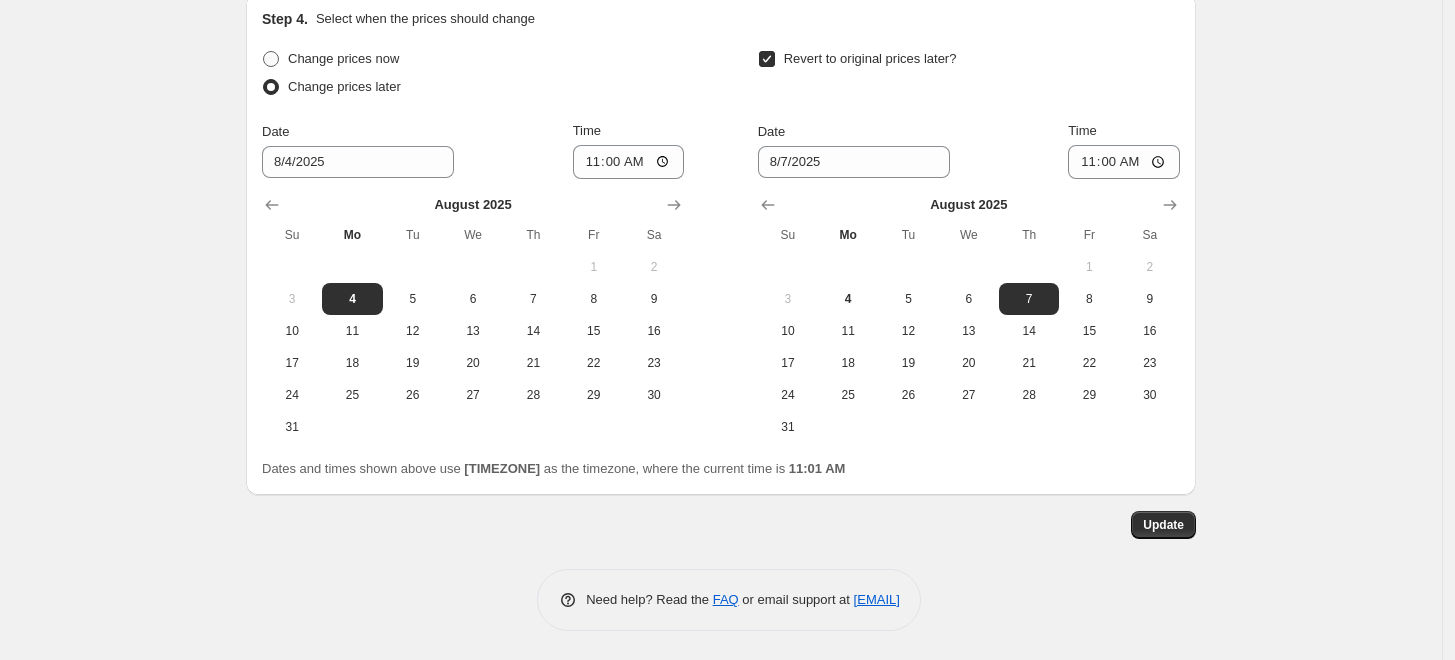 radio on "true" 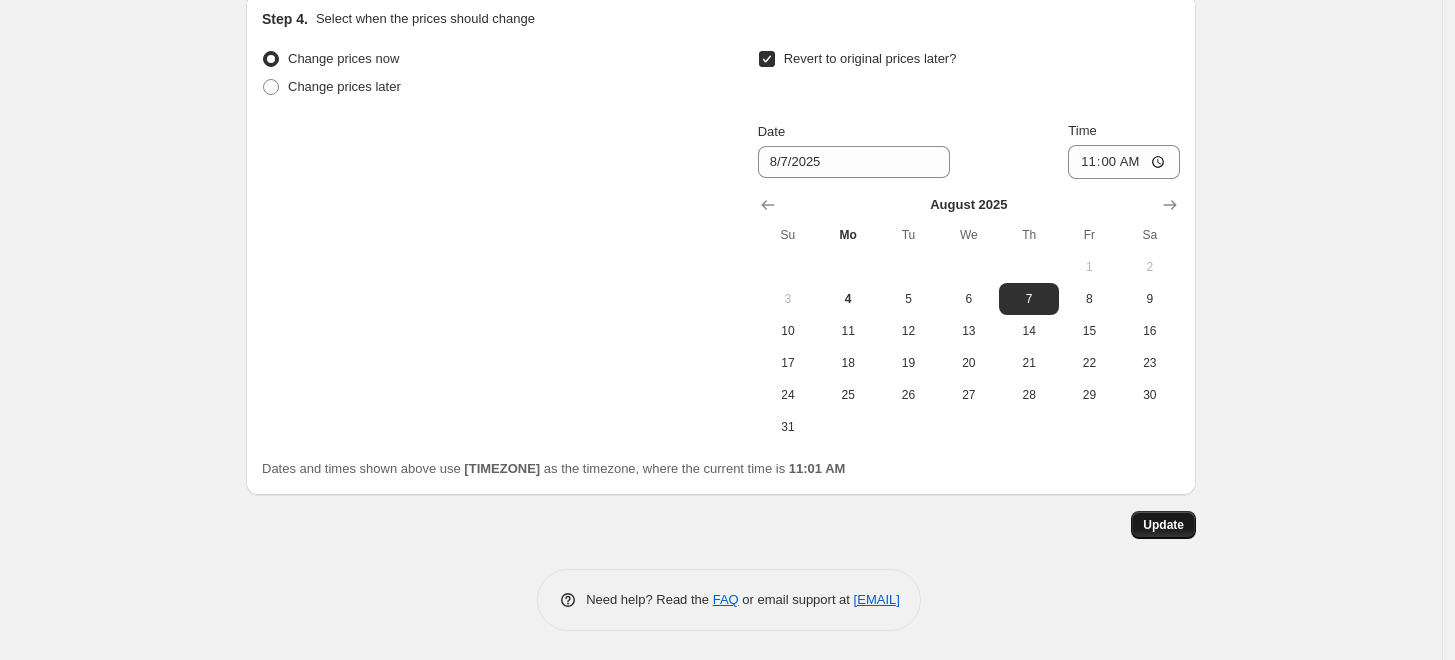 click on "Update" at bounding box center (1163, 525) 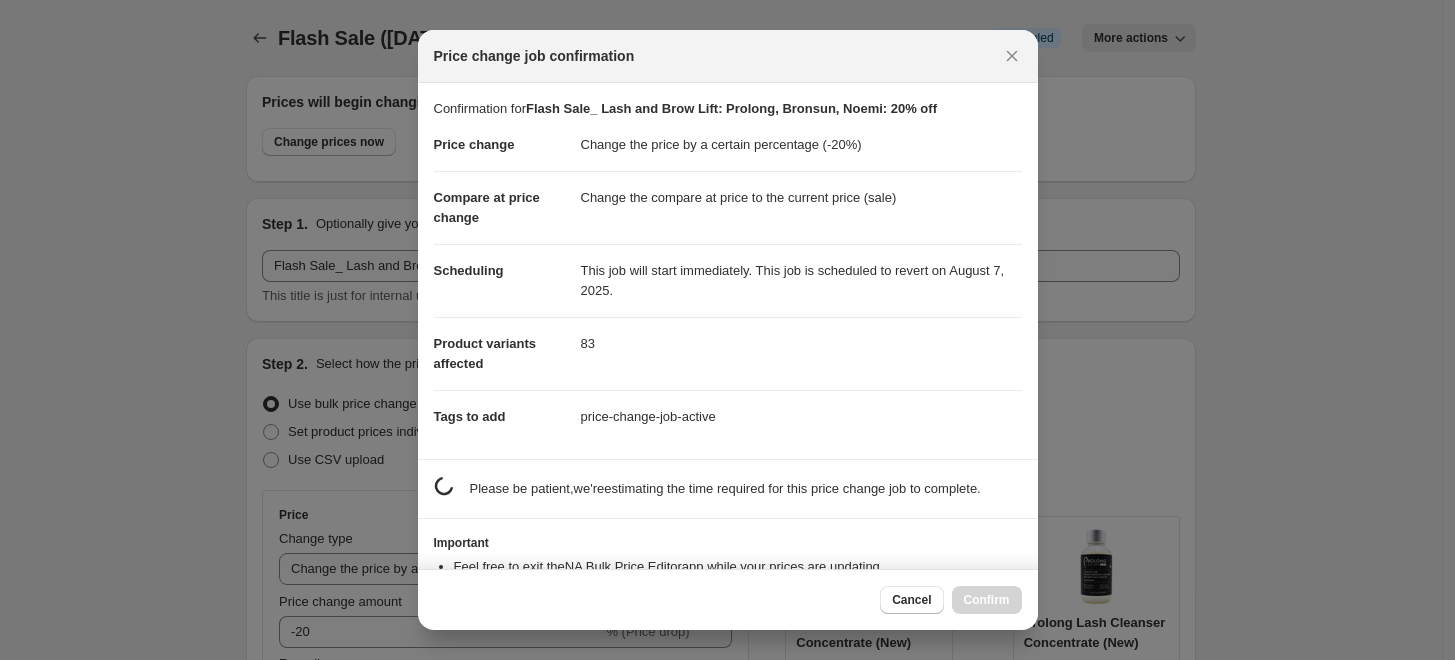 scroll, scrollTop: 2259, scrollLeft: 0, axis: vertical 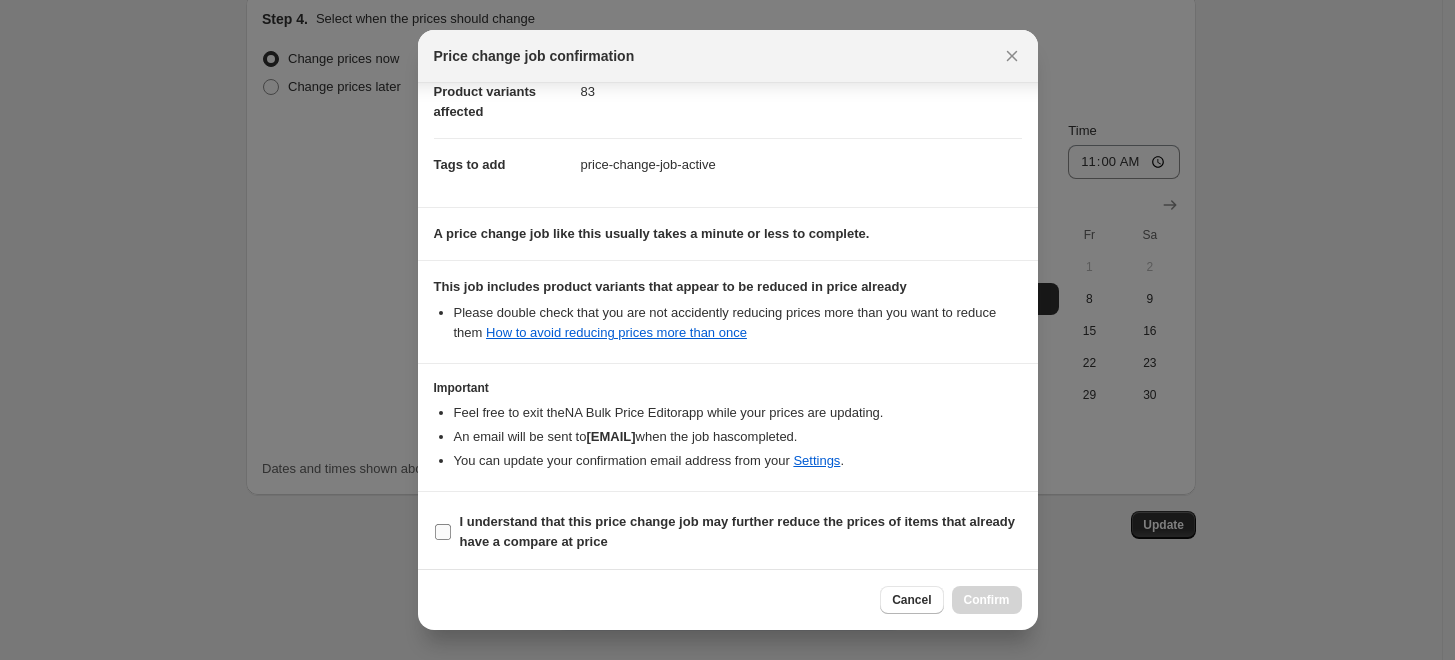 click on "I understand that this price change job may further reduce the prices of items that already have a compare at price" at bounding box center [741, 532] 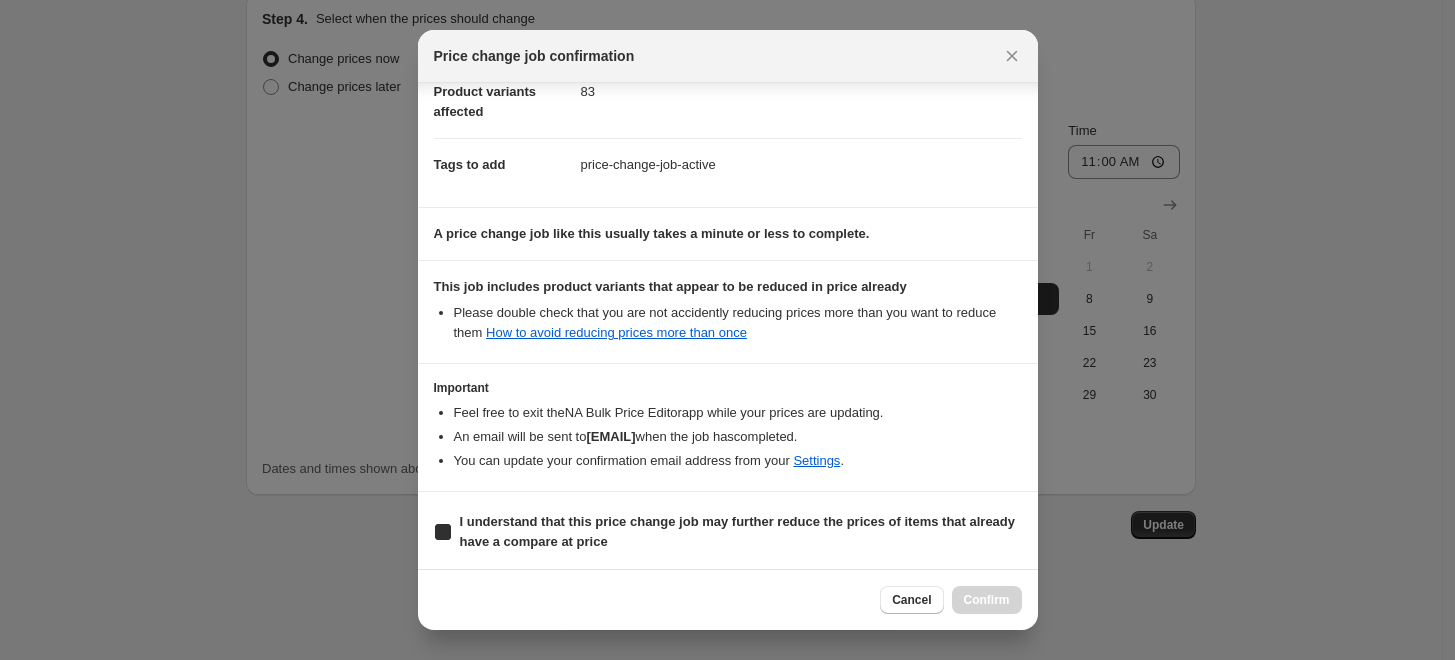 checkbox on "true" 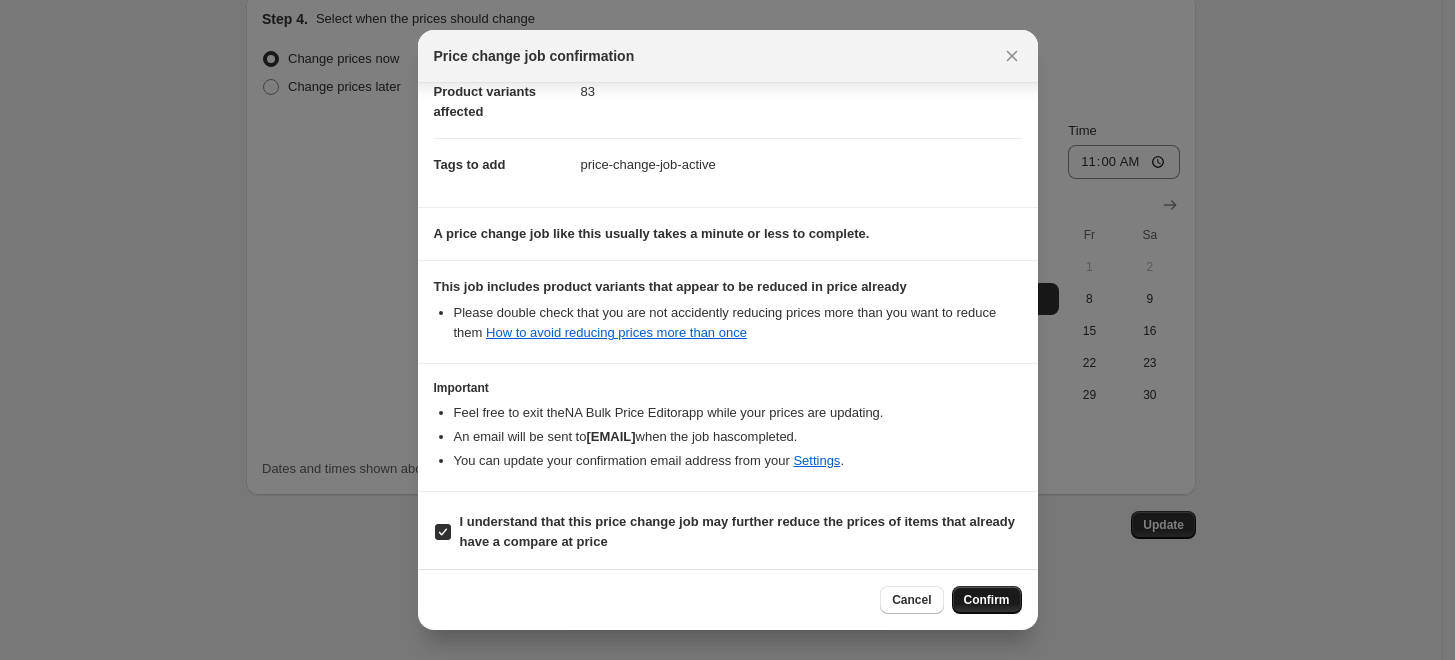 click on "Confirm" at bounding box center [987, 600] 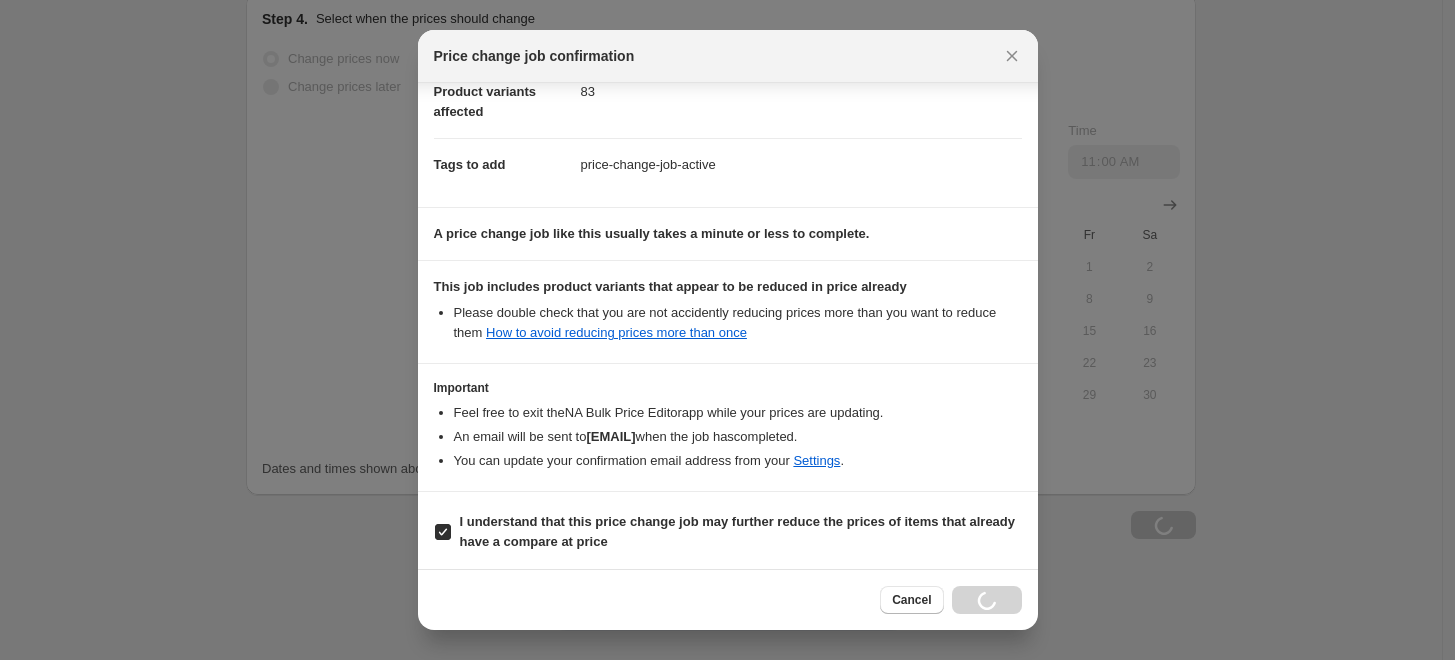 scroll, scrollTop: 2205, scrollLeft: 0, axis: vertical 